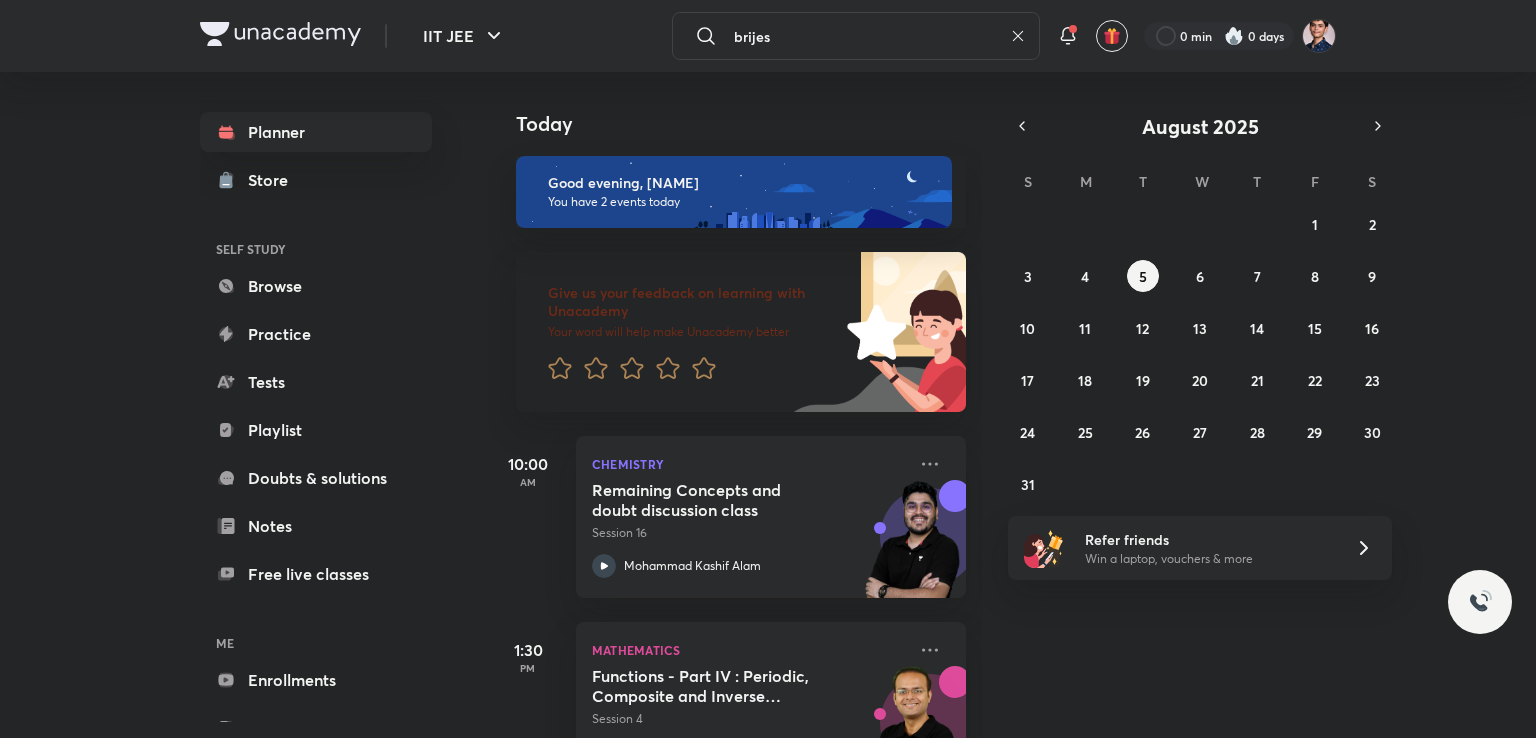scroll, scrollTop: 0, scrollLeft: 0, axis: both 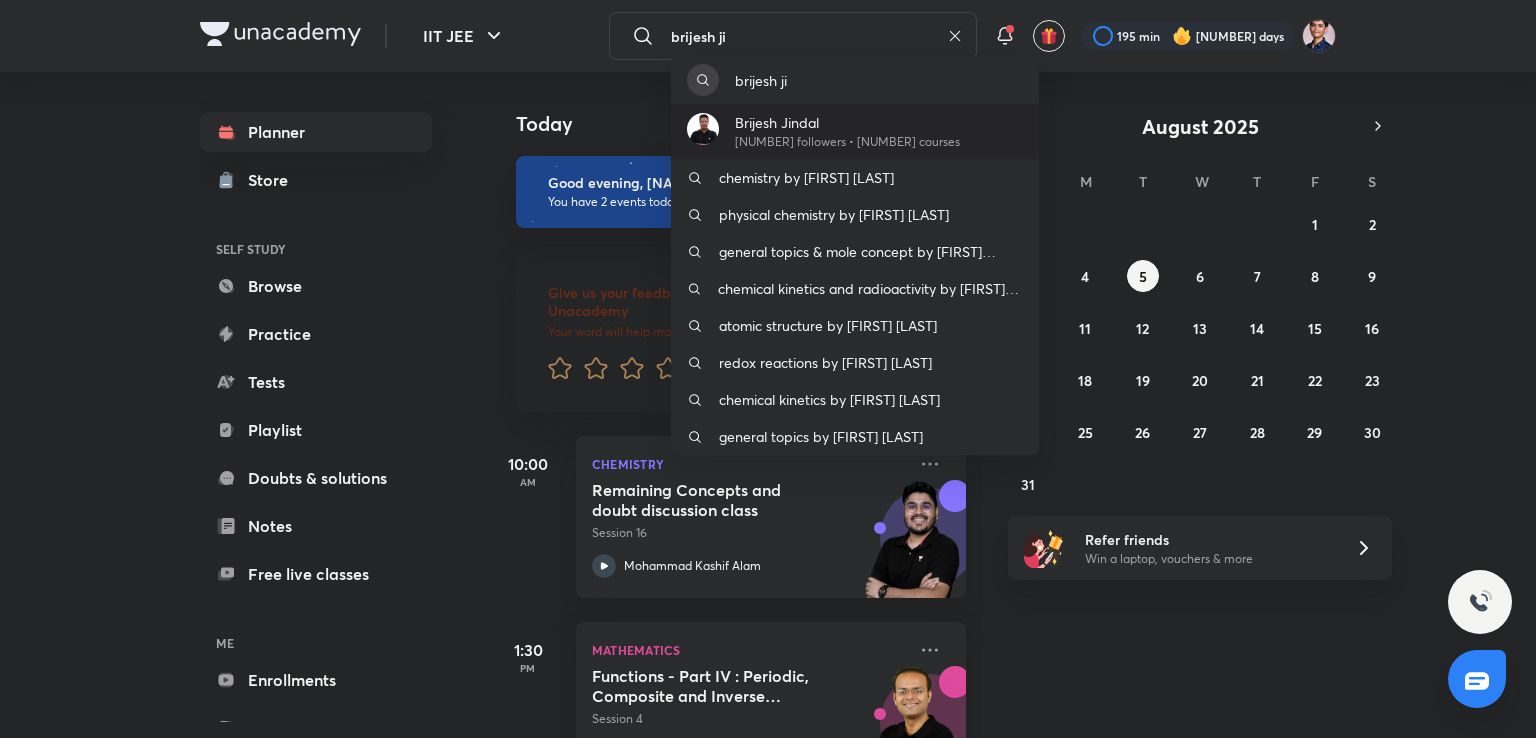 type on "brijesh ji" 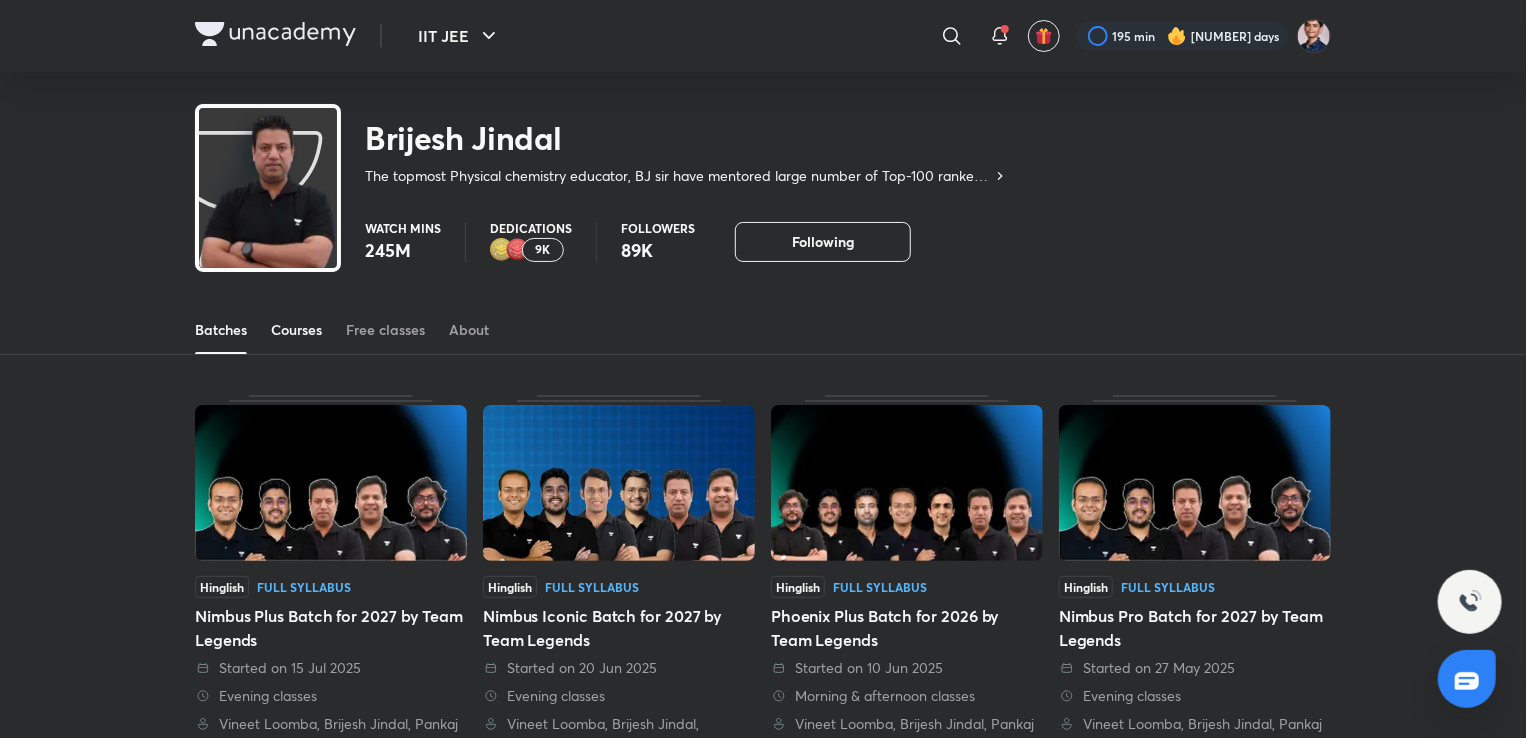 click on "Courses" at bounding box center (296, 330) 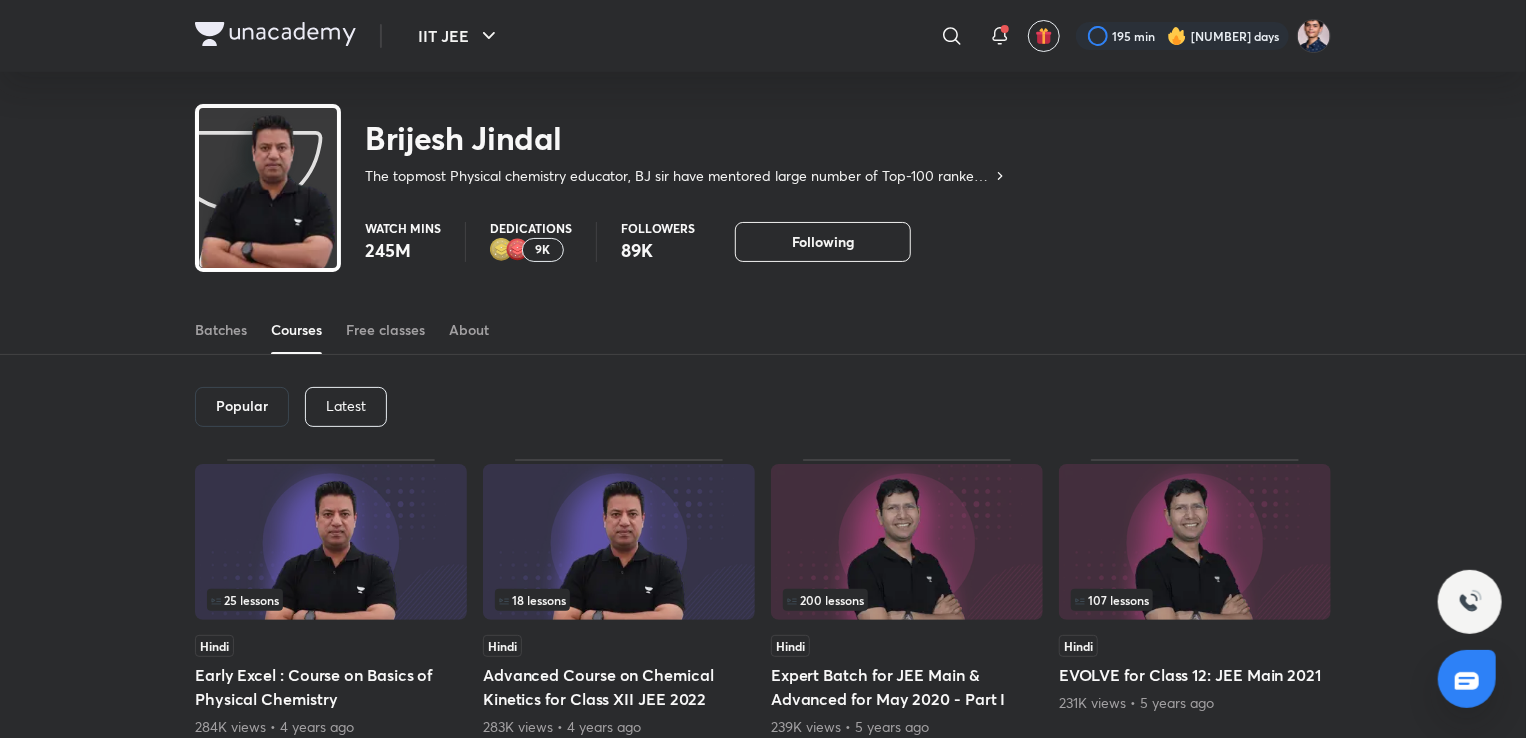 click on "Latest" at bounding box center (346, 406) 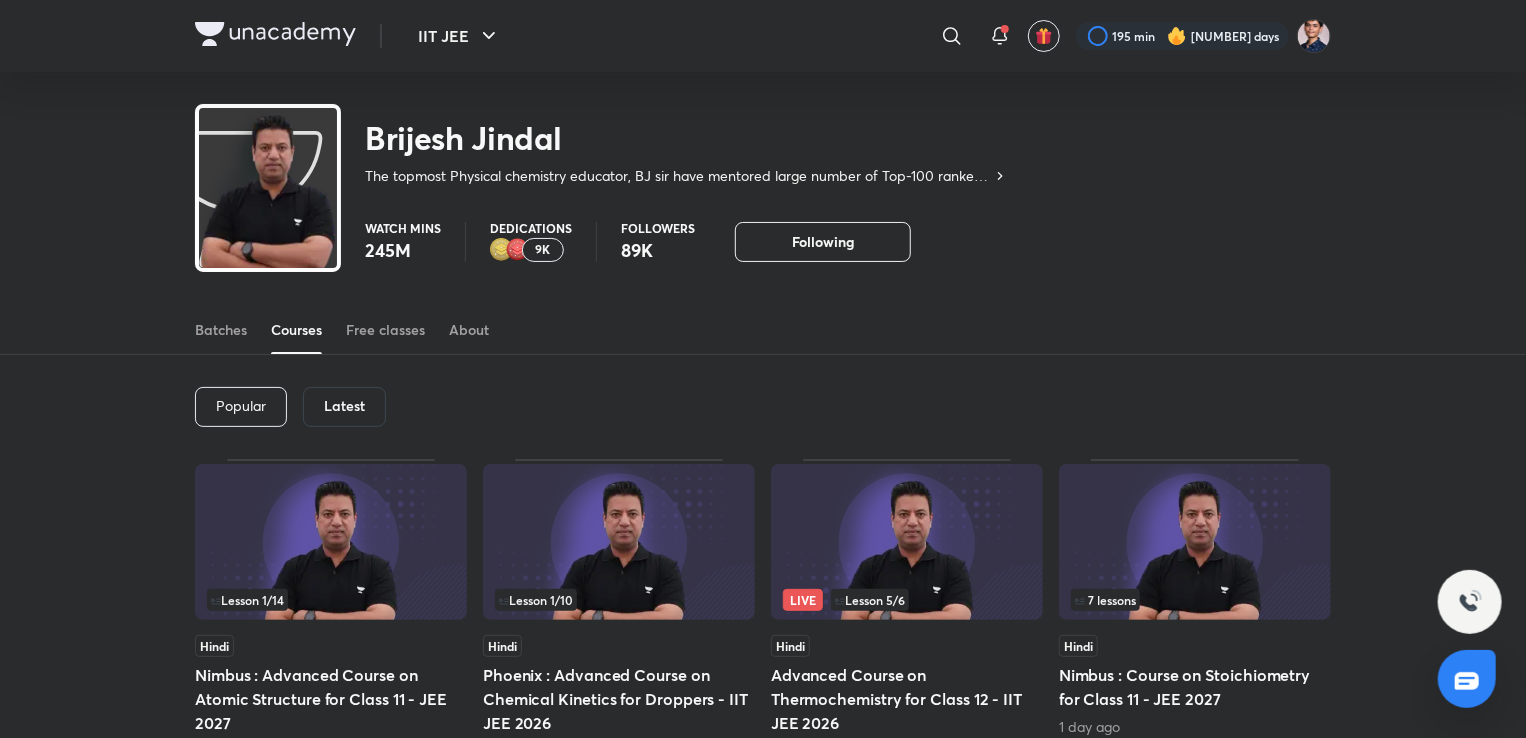 click at bounding box center [619, 542] 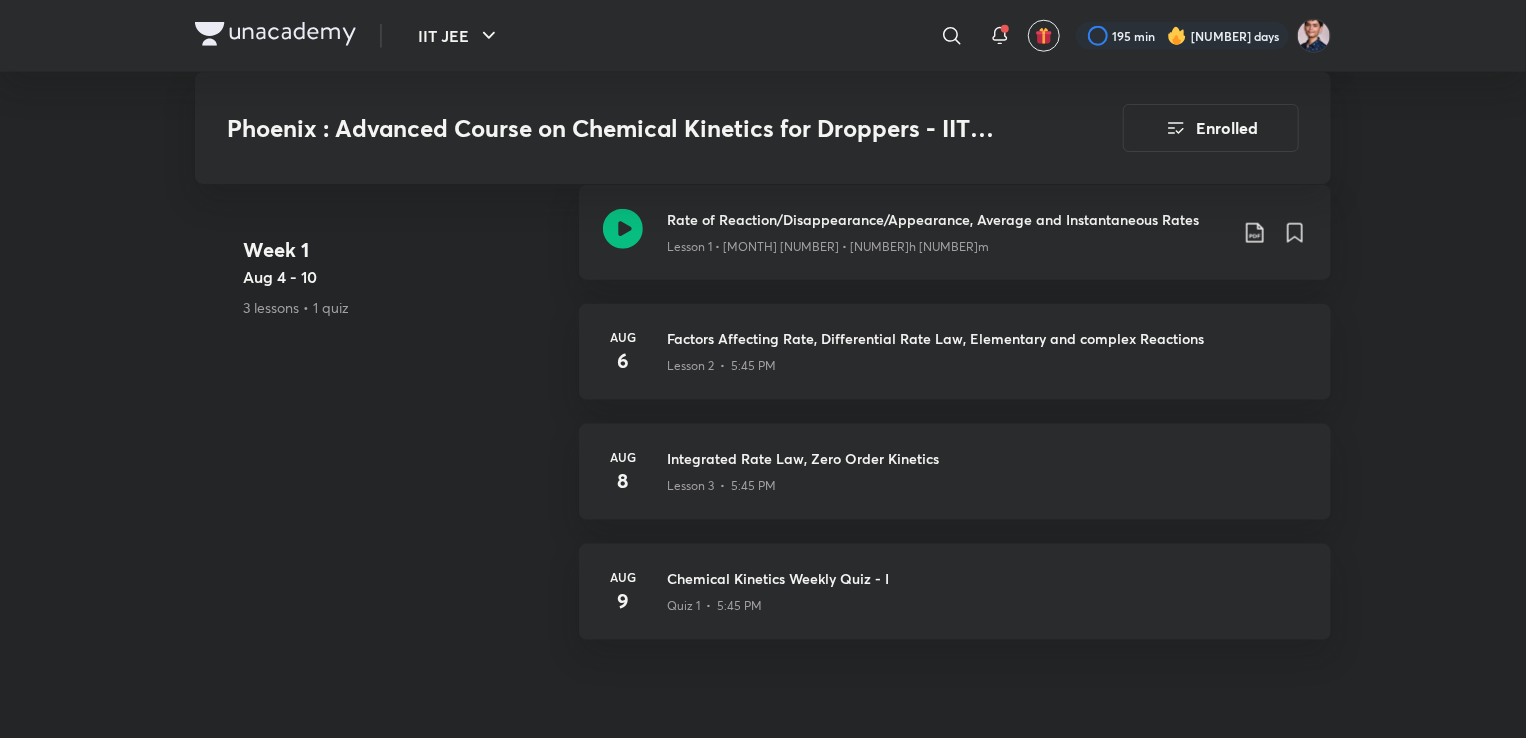 scroll, scrollTop: 1100, scrollLeft: 0, axis: vertical 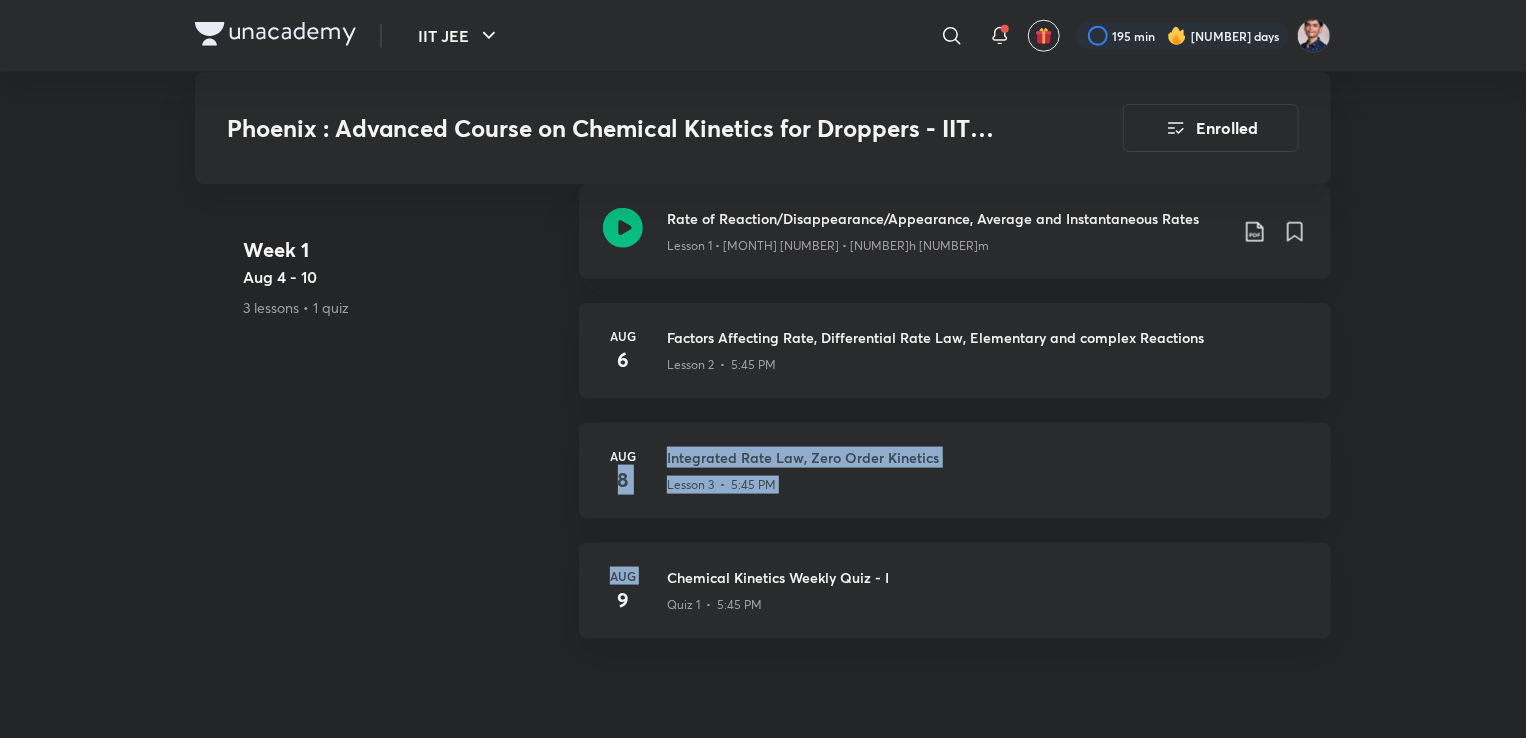 drag, startPoint x: 502, startPoint y: 479, endPoint x: 460, endPoint y: 626, distance: 152.88231 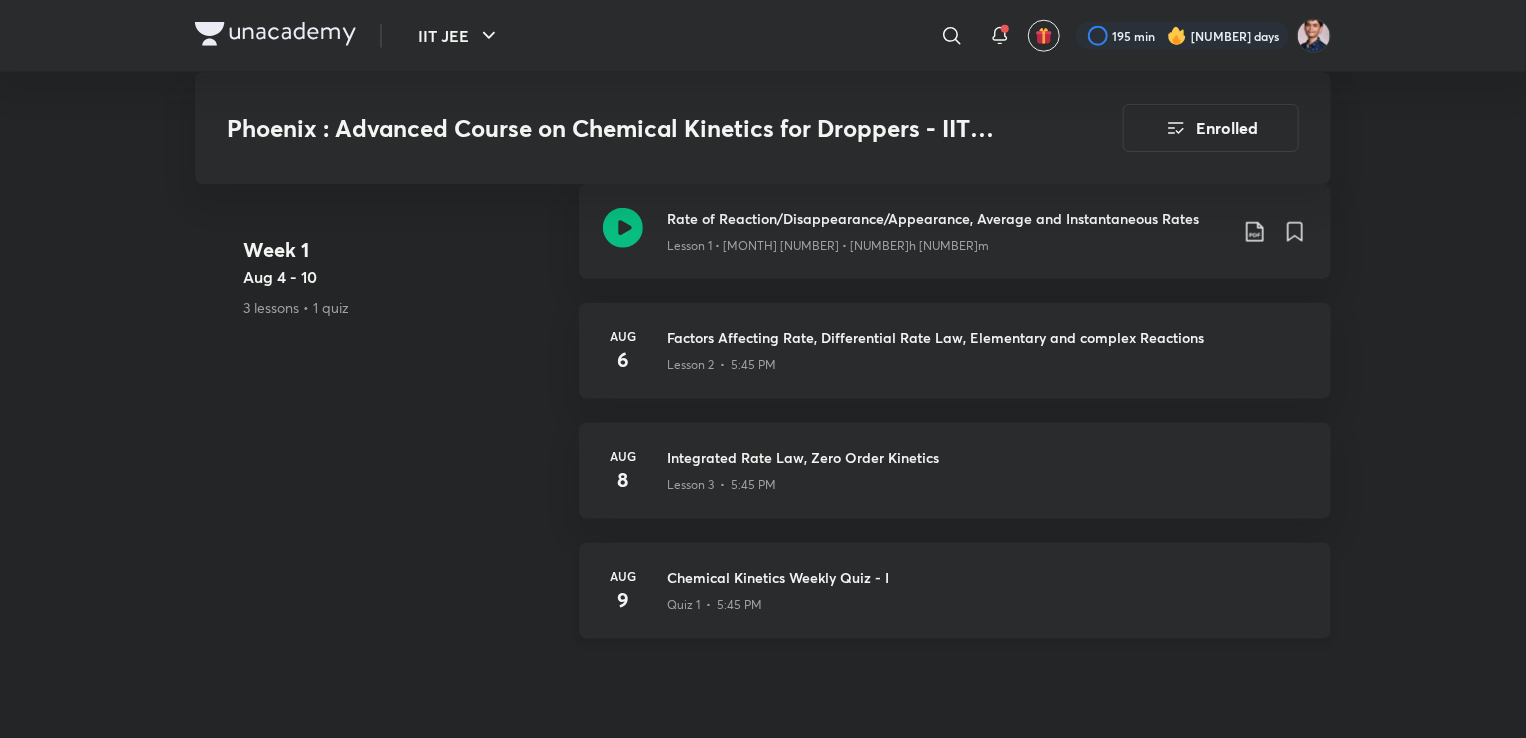 click on "Quiz 1  •  5:45 PM" at bounding box center (714, 605) 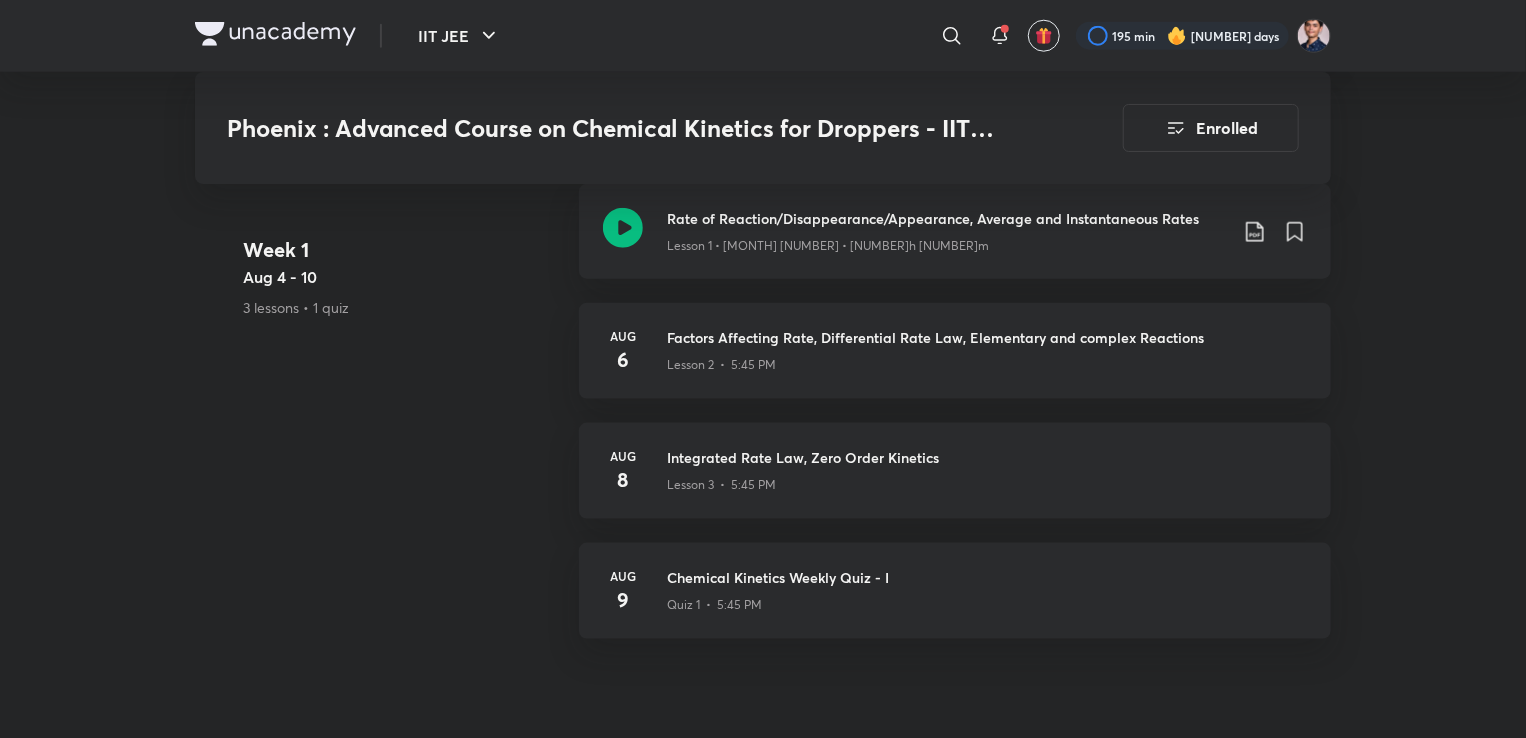 click on "Week 1 Aug 4 - 10 3 lessons • 1 quiz Rate of Reaction/Disappearance/Appearance, Average and Instantaneous Rates Lesson 1  •  Aug 4  •  1h 30m  Aug 6 Factors Affecting Rate, Differential Rate Law, Elementary and complex Reactions Lesson 2  •  5:45 PM  Aug 8 Integrated Rate Law, Zero Order Kinetics Lesson 3  •  5:45 PM  Aug 9 Chemical Kinetics Weekly Quiz - I Quiz 1  •  5:45 PM" at bounding box center [763, 423] 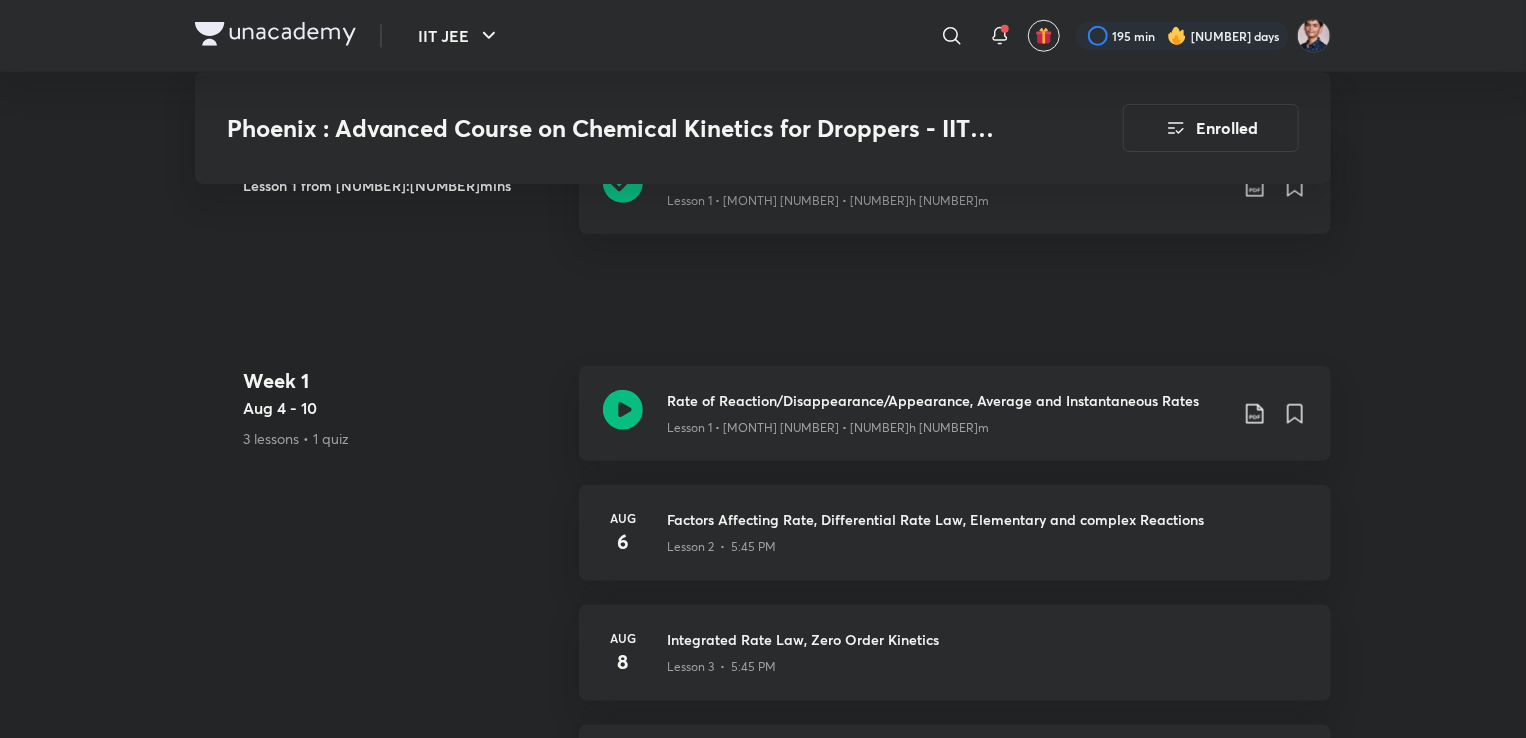 scroll, scrollTop: 911, scrollLeft: 0, axis: vertical 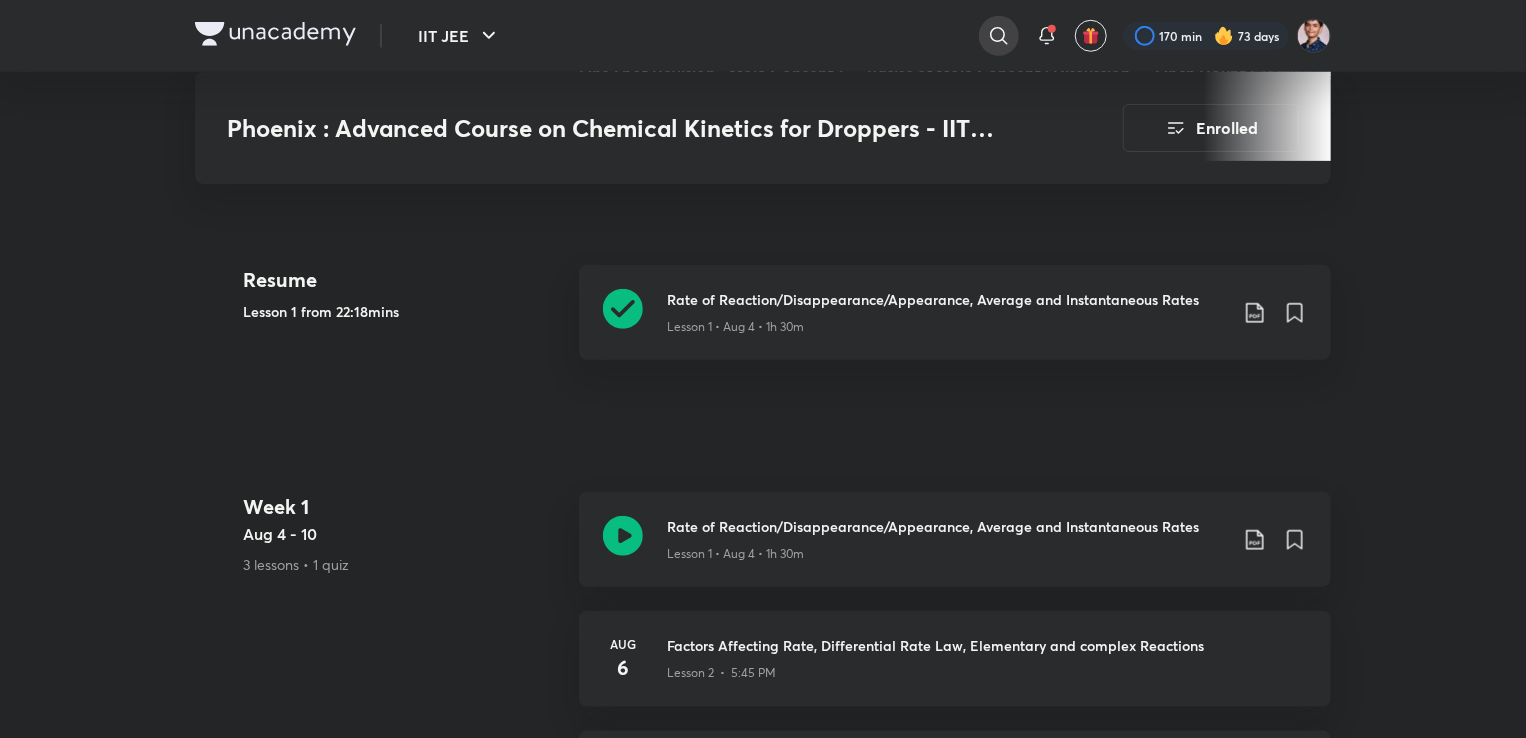 click at bounding box center (999, 36) 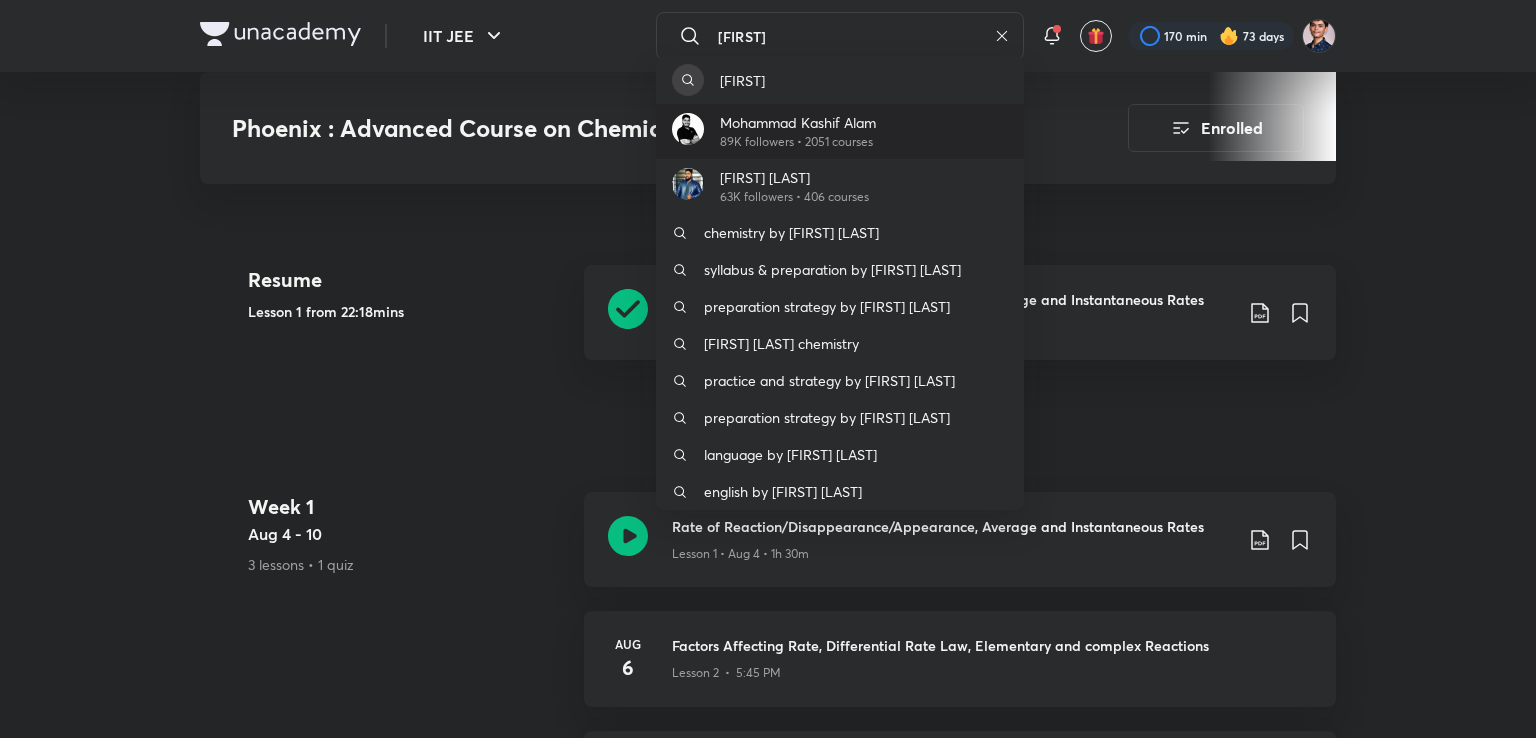 type on "moha" 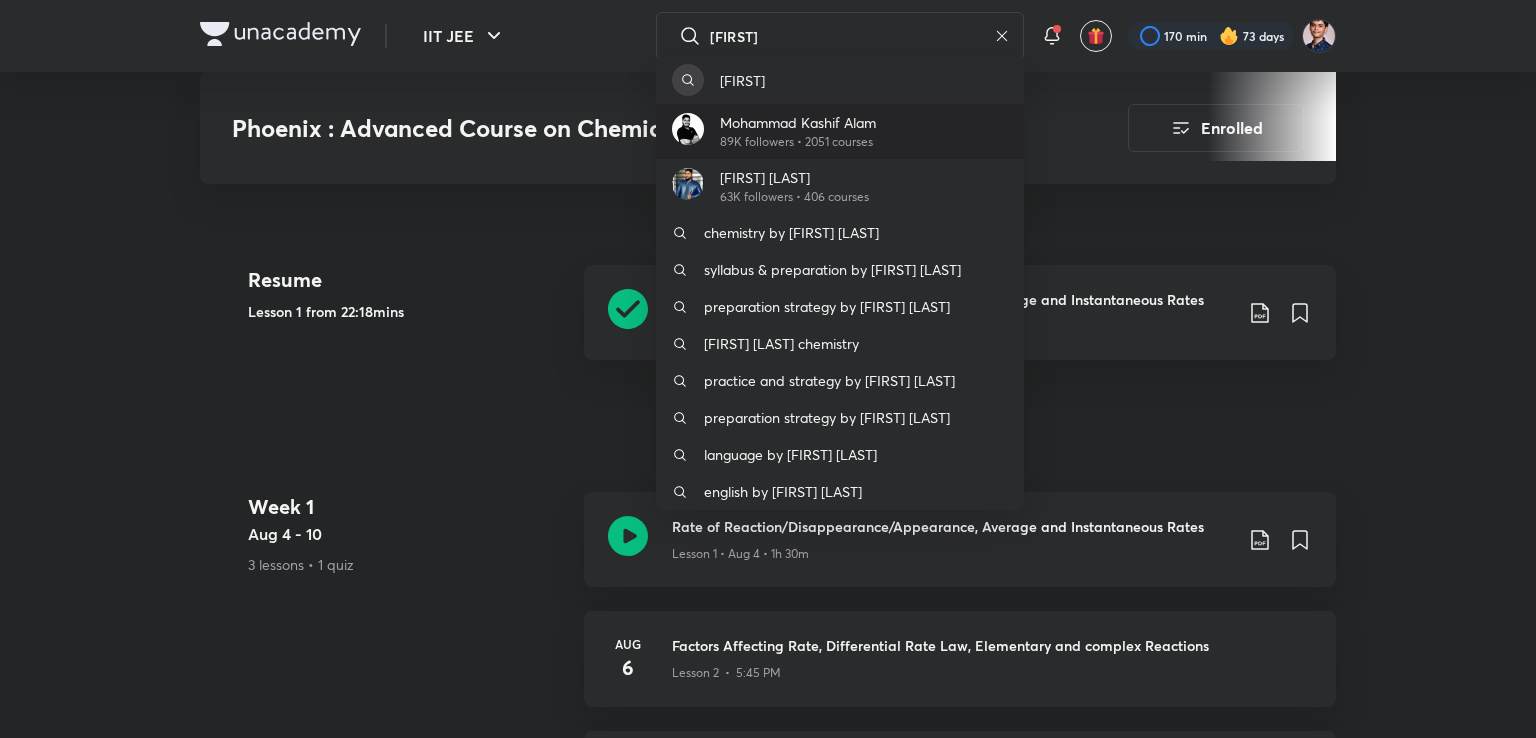 click on "Mohammad Kashif Alam" at bounding box center [798, 122] 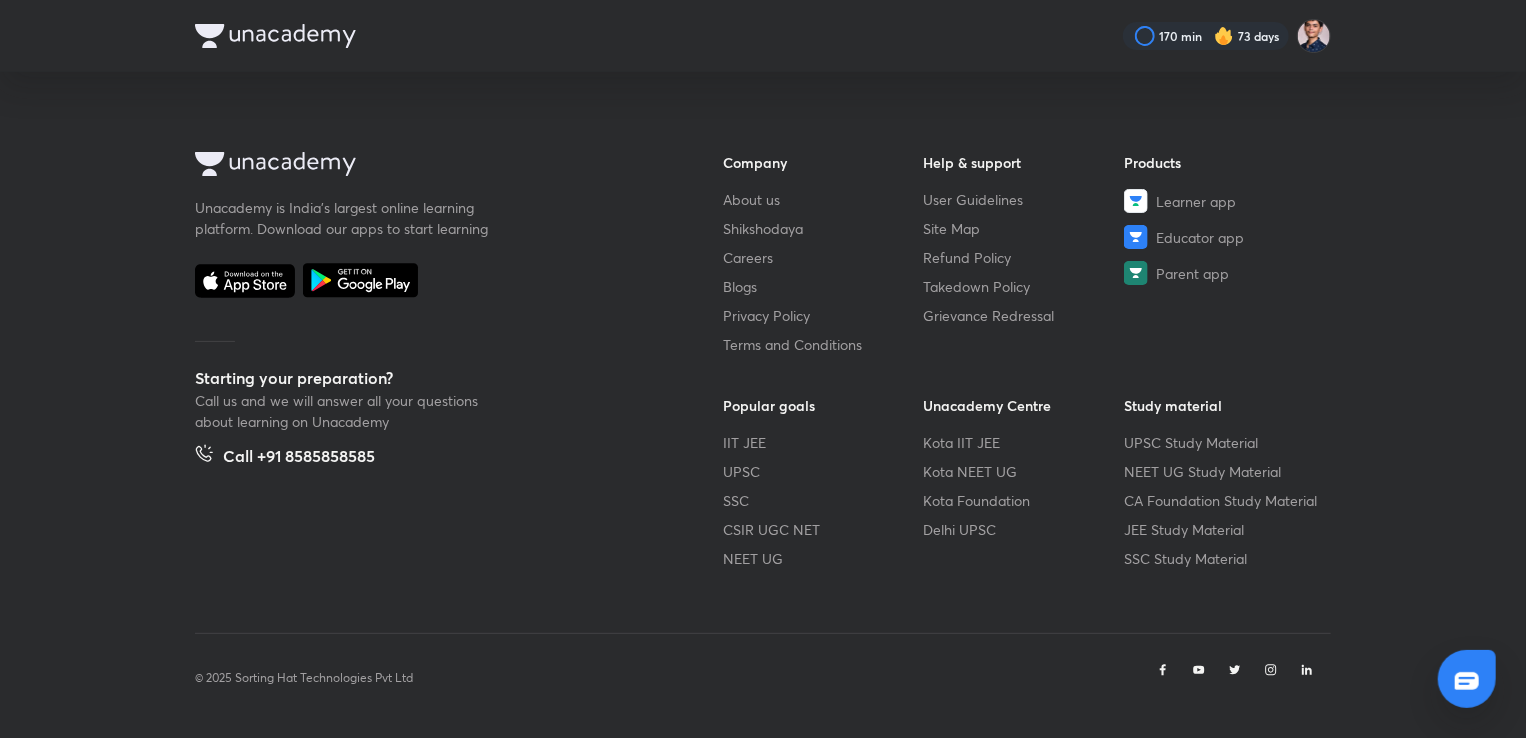 scroll, scrollTop: 0, scrollLeft: 0, axis: both 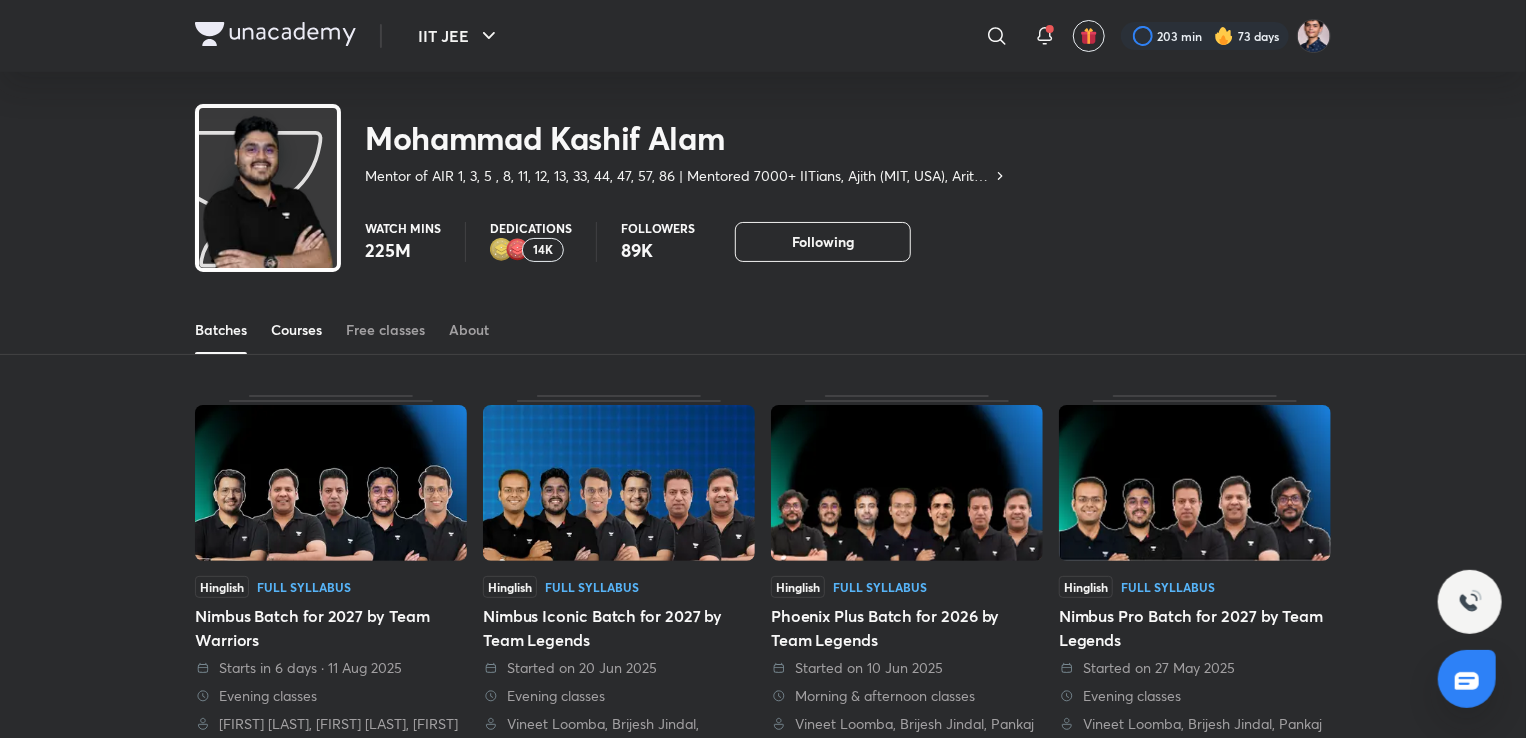 click on "Courses" at bounding box center [296, 330] 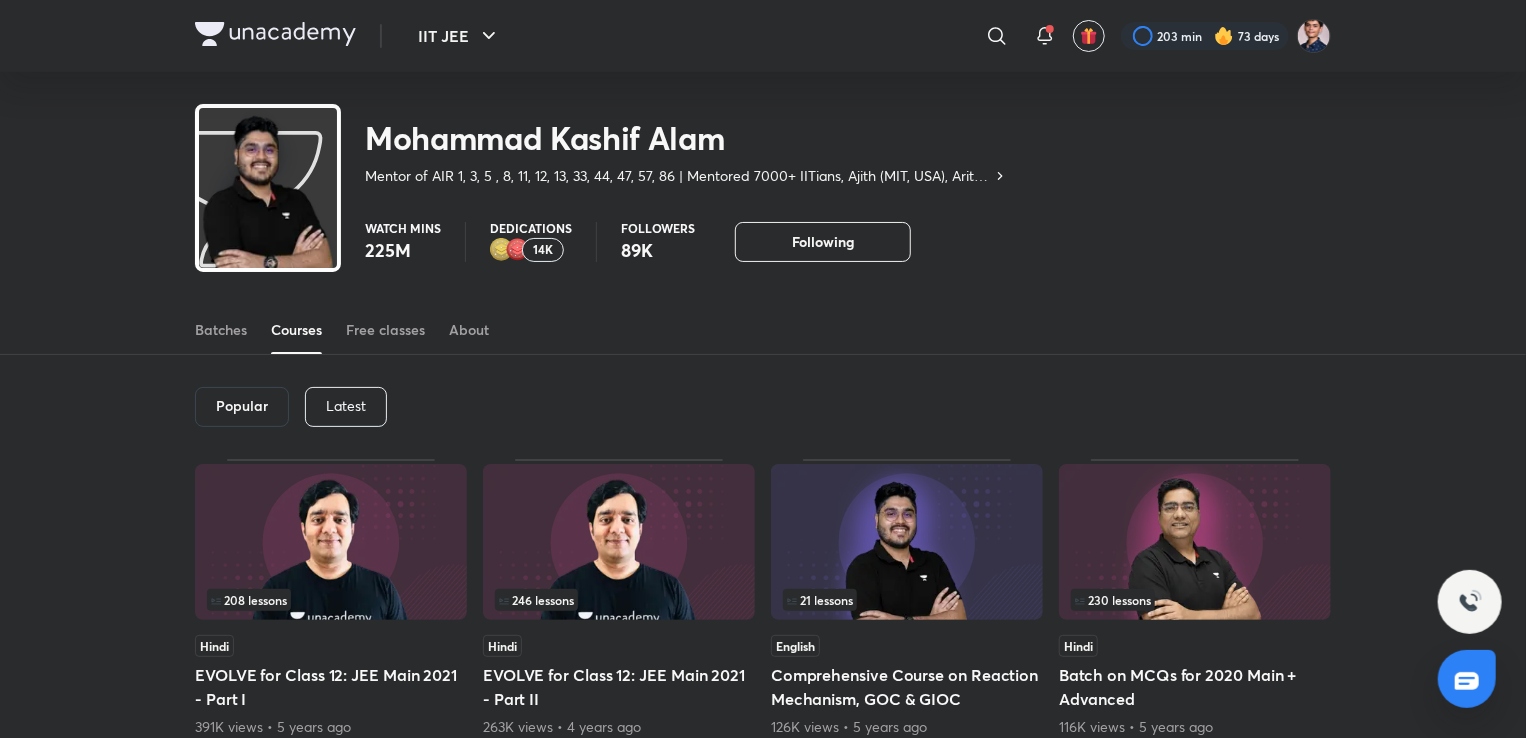 click on "Latest" at bounding box center (346, 406) 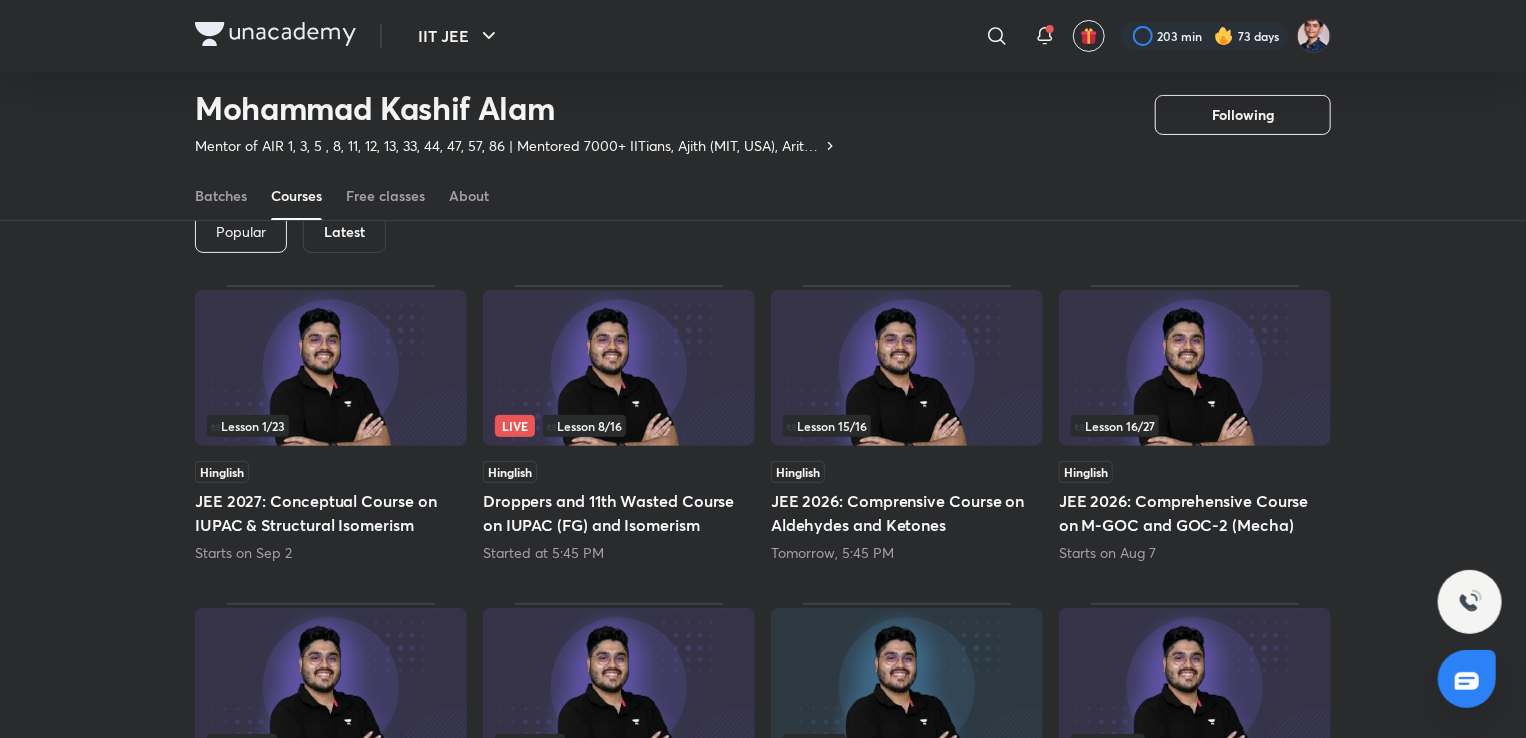 scroll, scrollTop: 142, scrollLeft: 0, axis: vertical 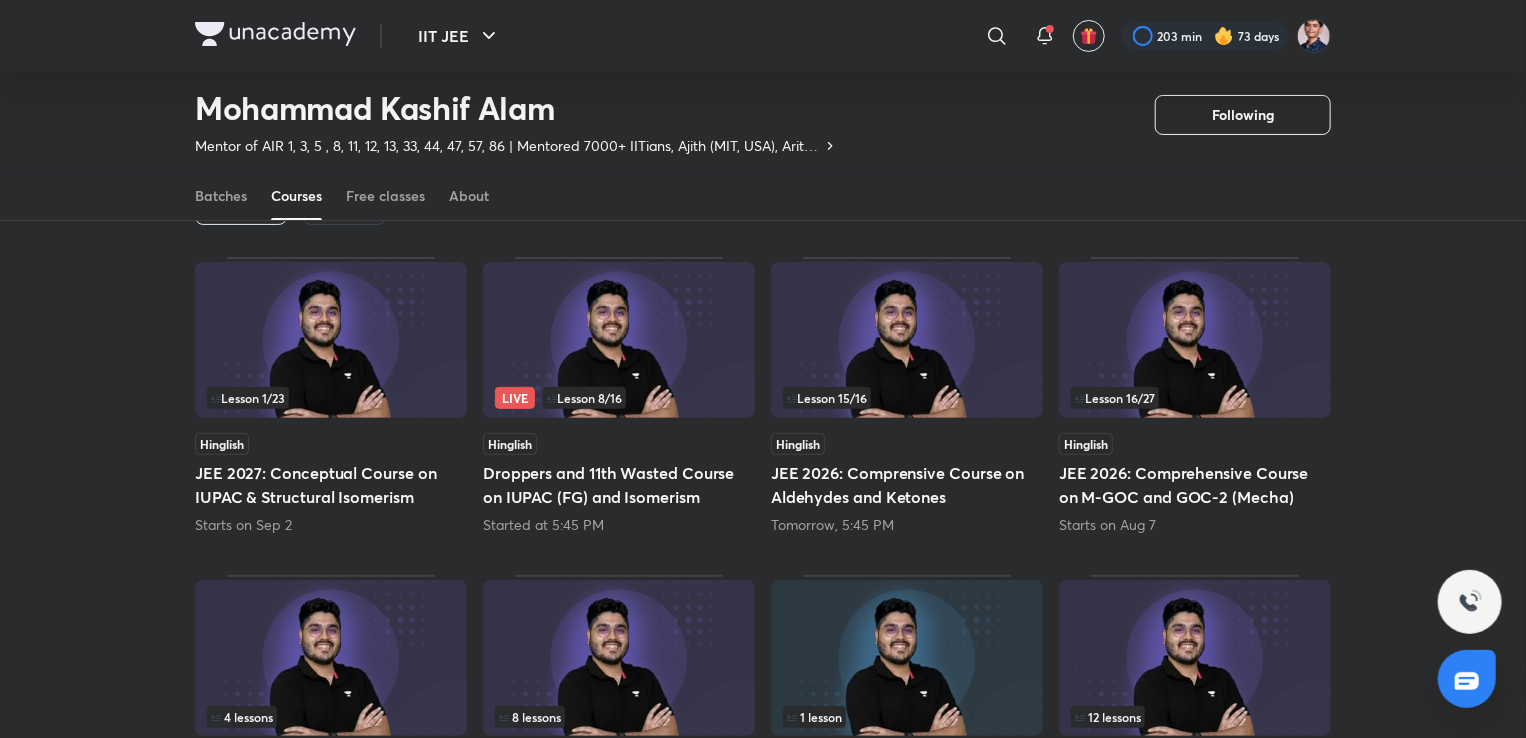 click on "Droppers and 11th Wasted Course on IUPAC (FG) and Isomerism" at bounding box center (619, 485) 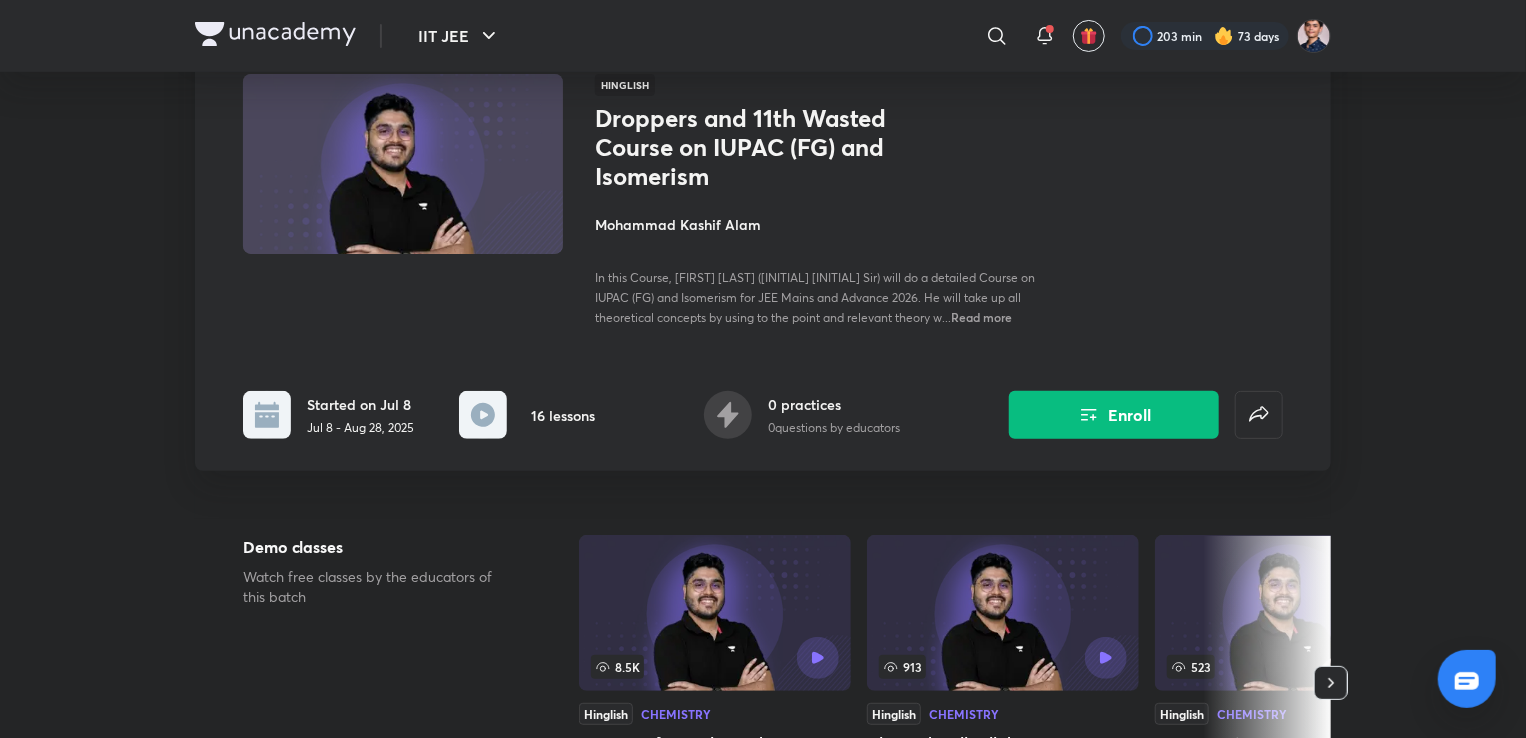 scroll, scrollTop: 0, scrollLeft: 0, axis: both 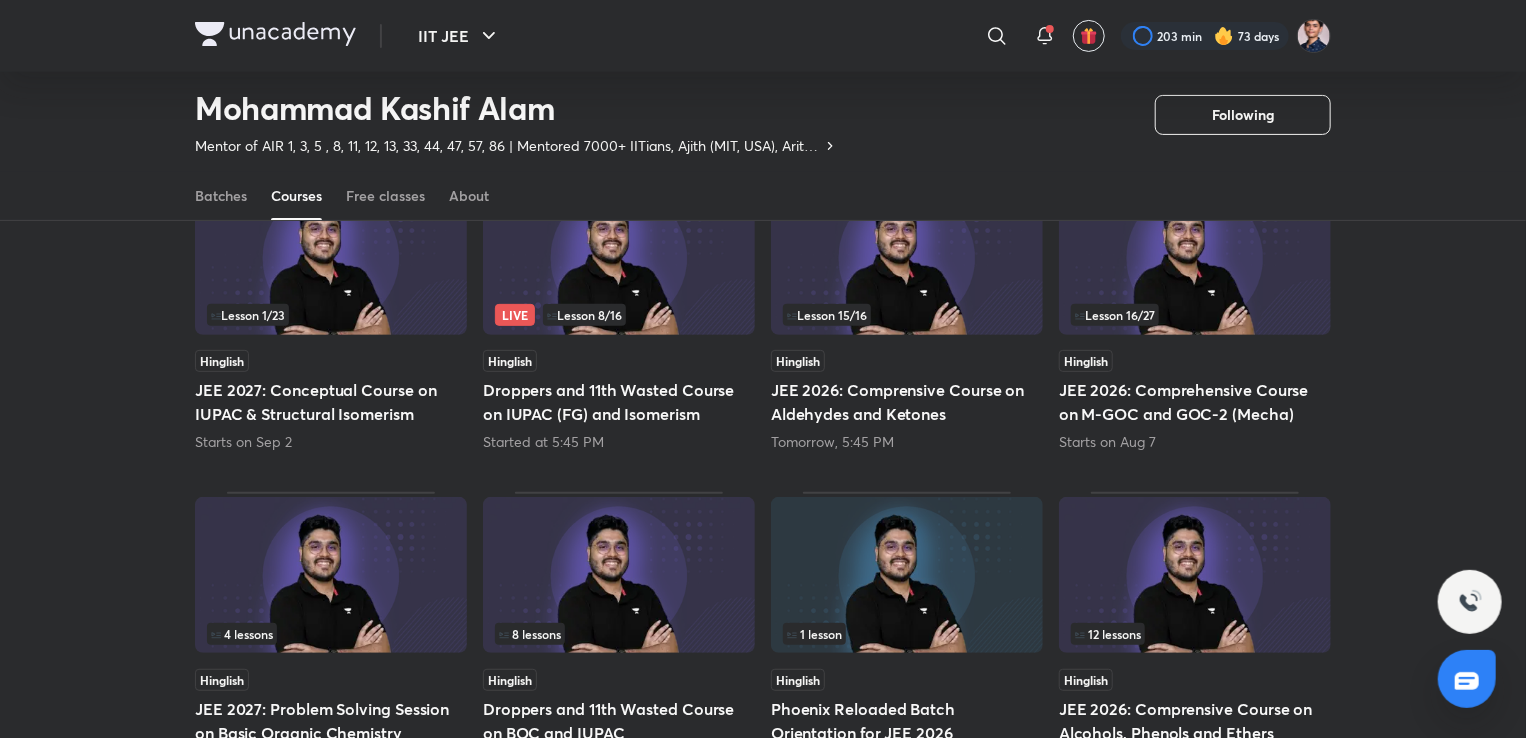 click on "Lesson   15 / 16 Hinglish JEE 2026: Comprensive Course on Aldehydes and Ketones Tomorrow, 5:45 PM" at bounding box center (907, 313) 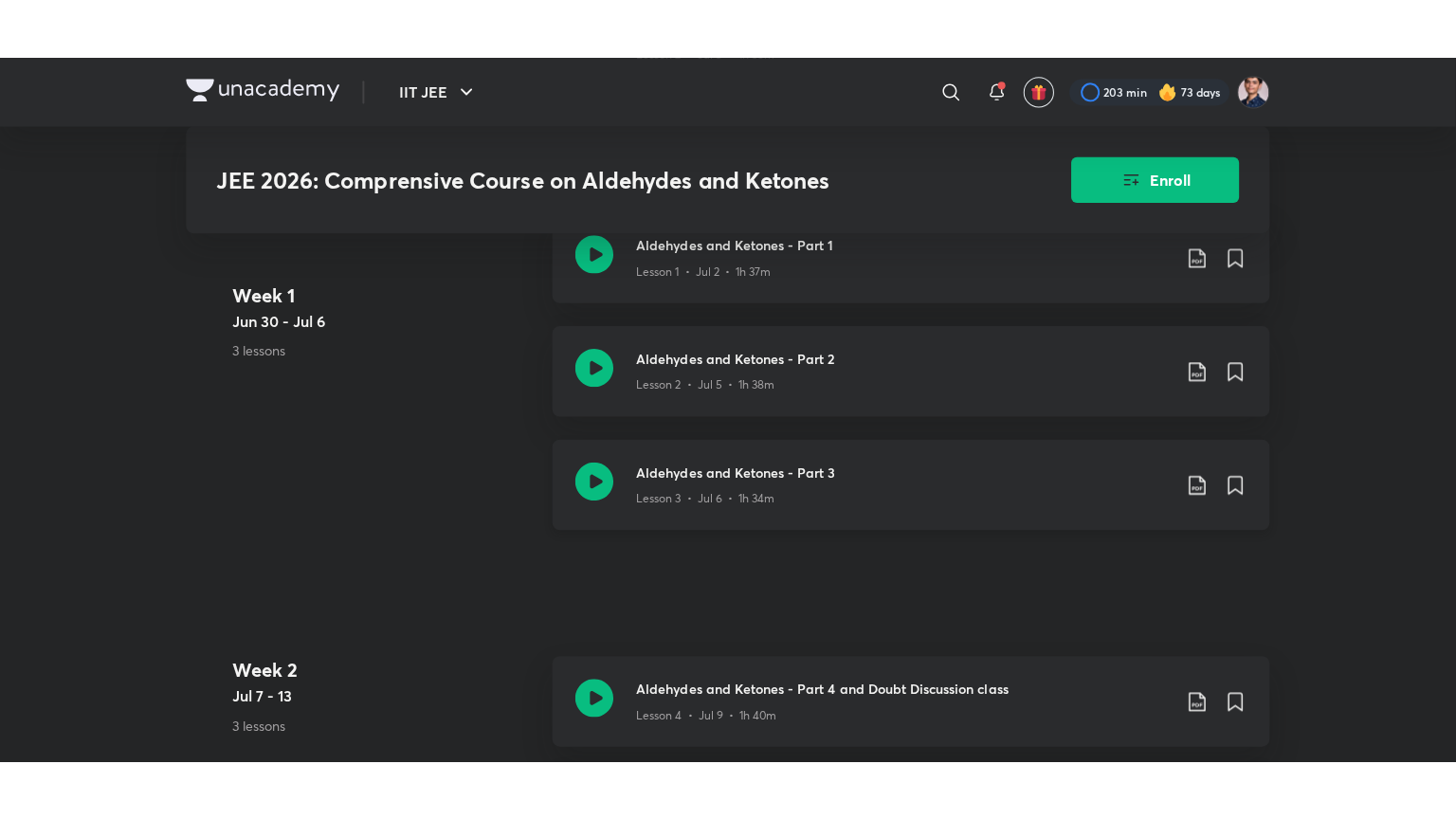 scroll, scrollTop: 1084, scrollLeft: 0, axis: vertical 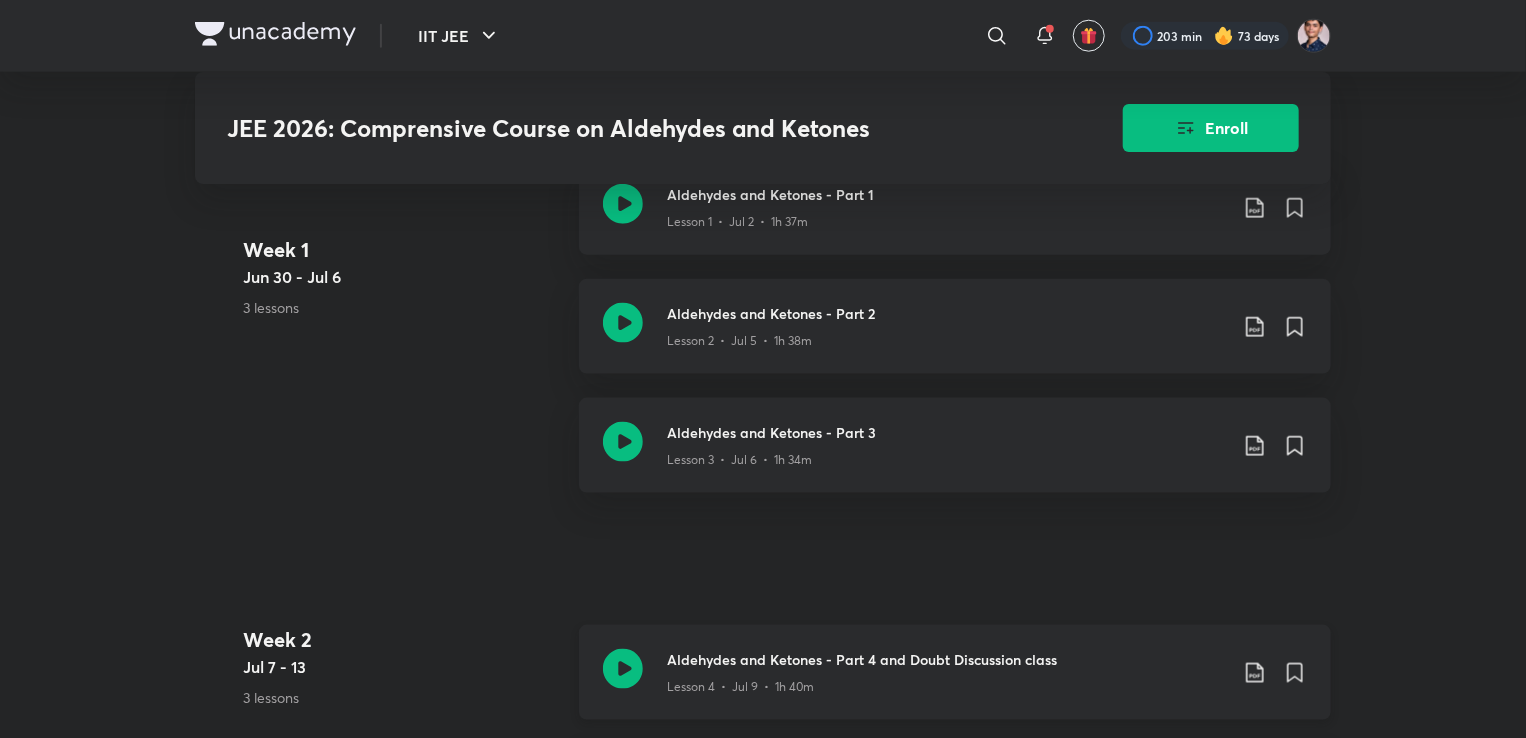click on "Aldehydes and Ketones - Part 4 and Doubt Discussion class Lesson 4  •  Jul 9  •  1h 40m" at bounding box center (955, 672) 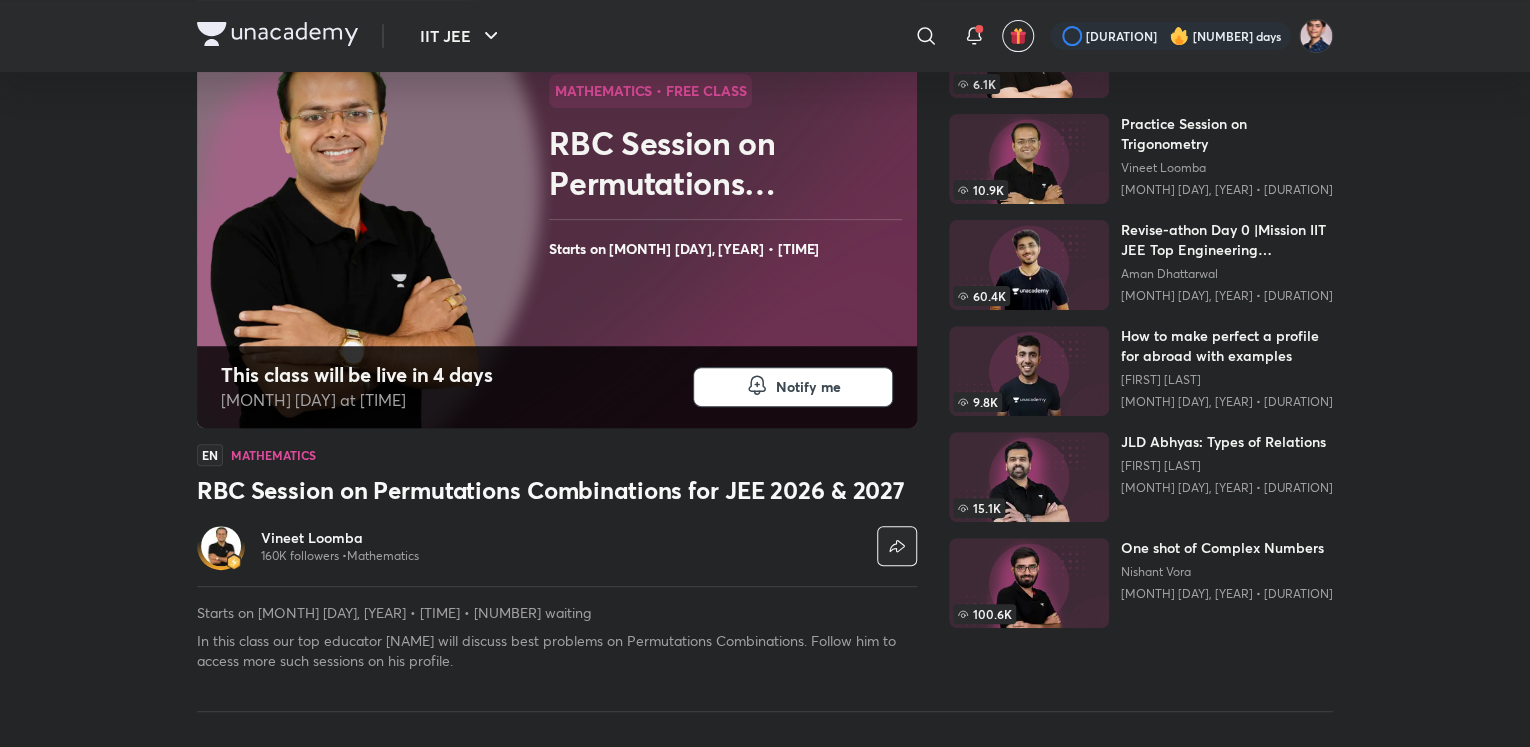 scroll, scrollTop: 188, scrollLeft: 0, axis: vertical 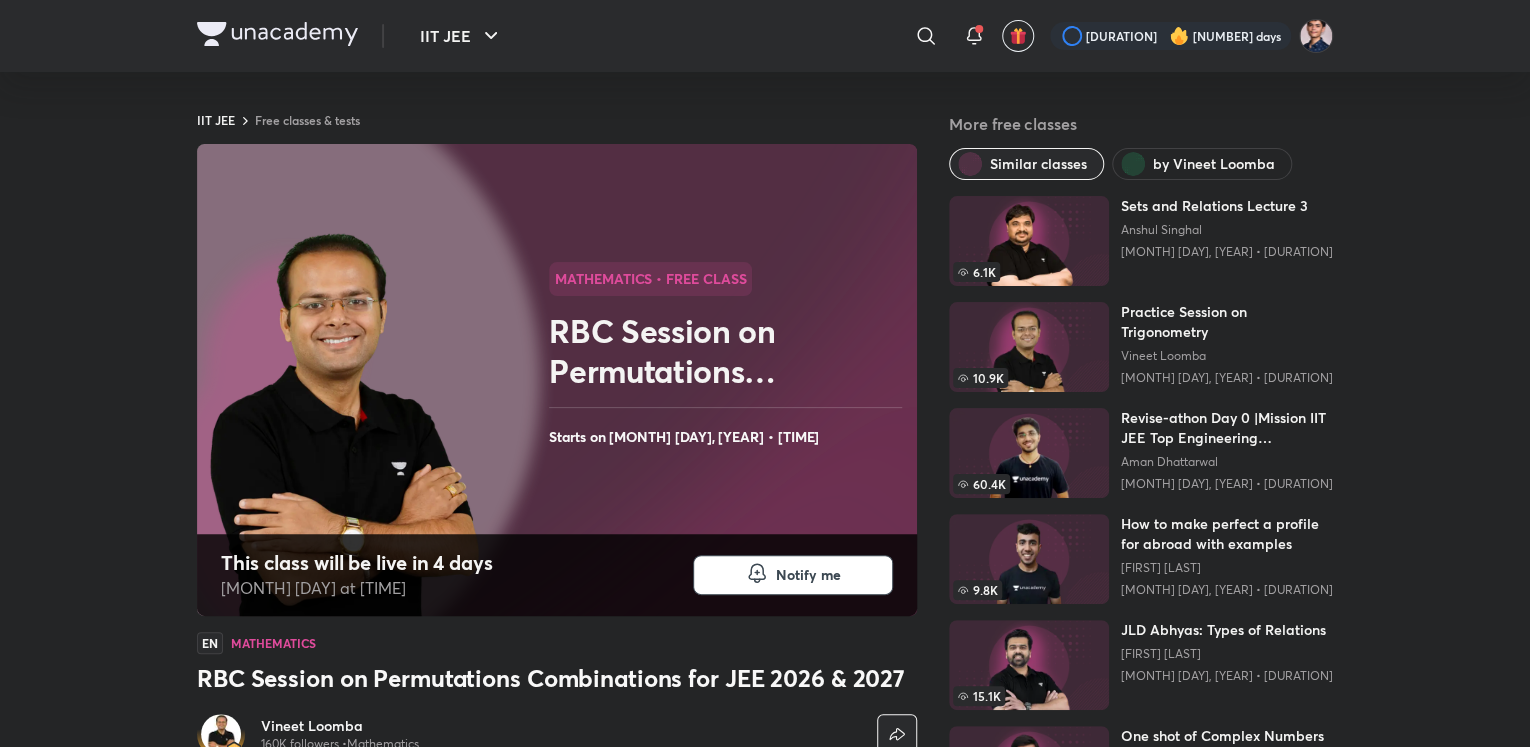 click on "by Vineet Loomba" at bounding box center (1202, 164) 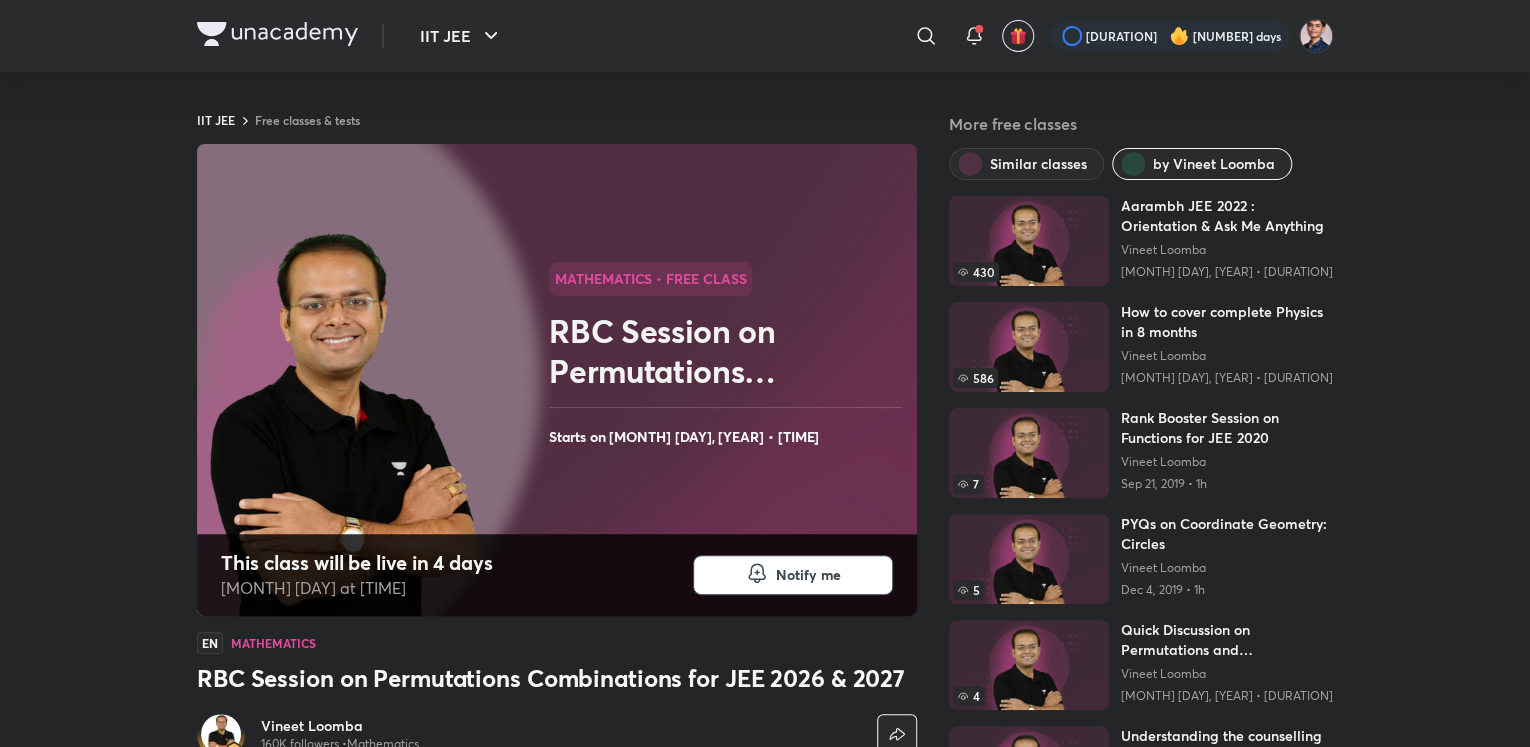 scroll, scrollTop: 0, scrollLeft: 0, axis: both 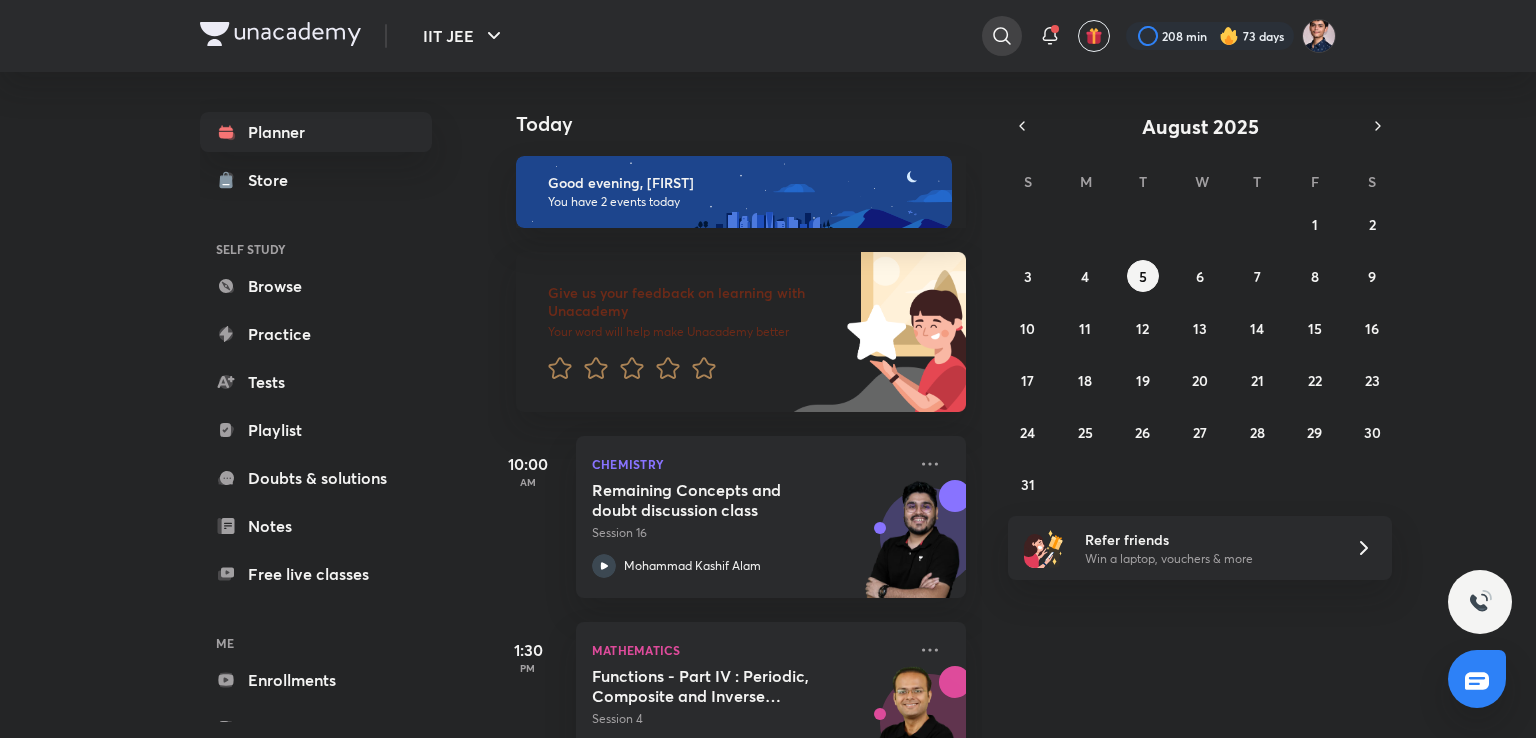 click 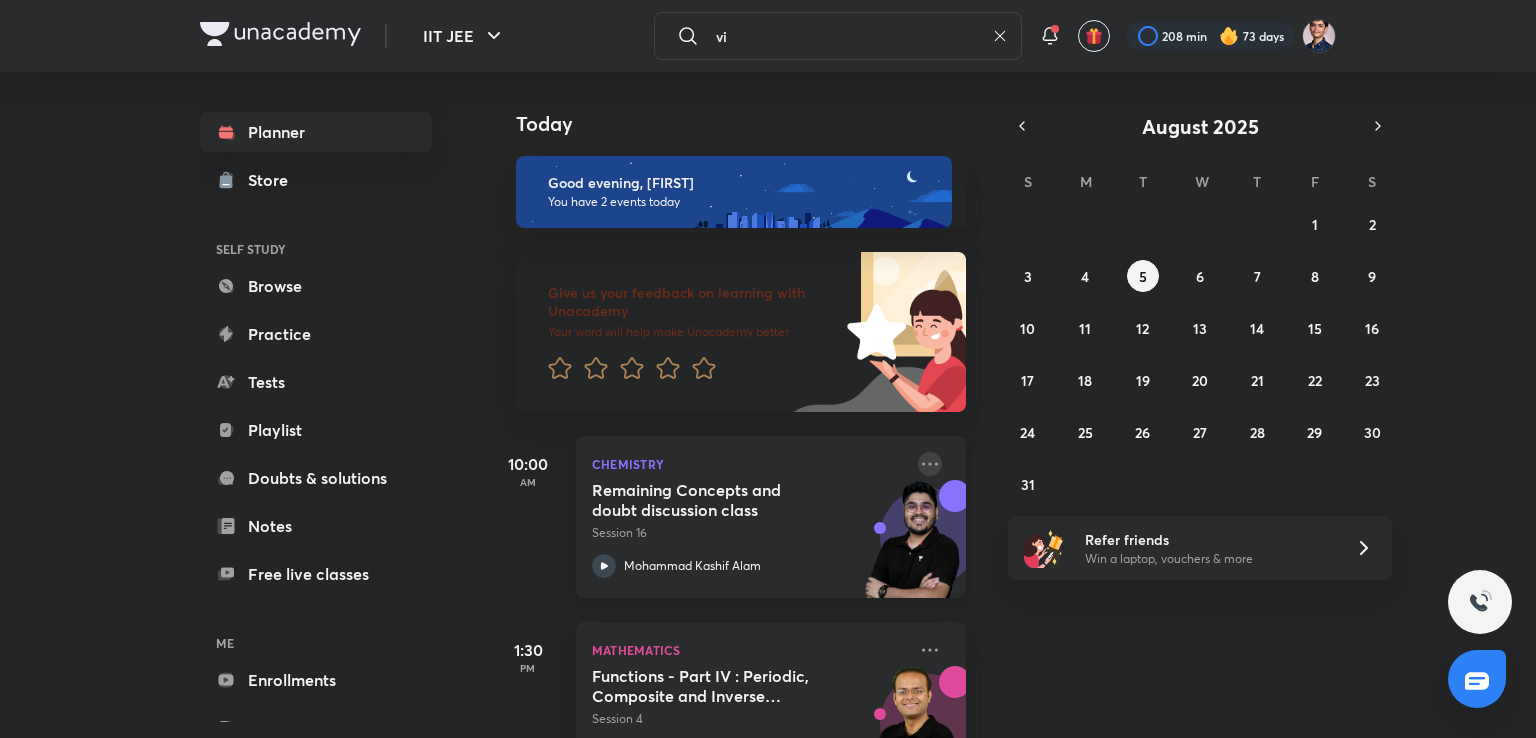 type on "v" 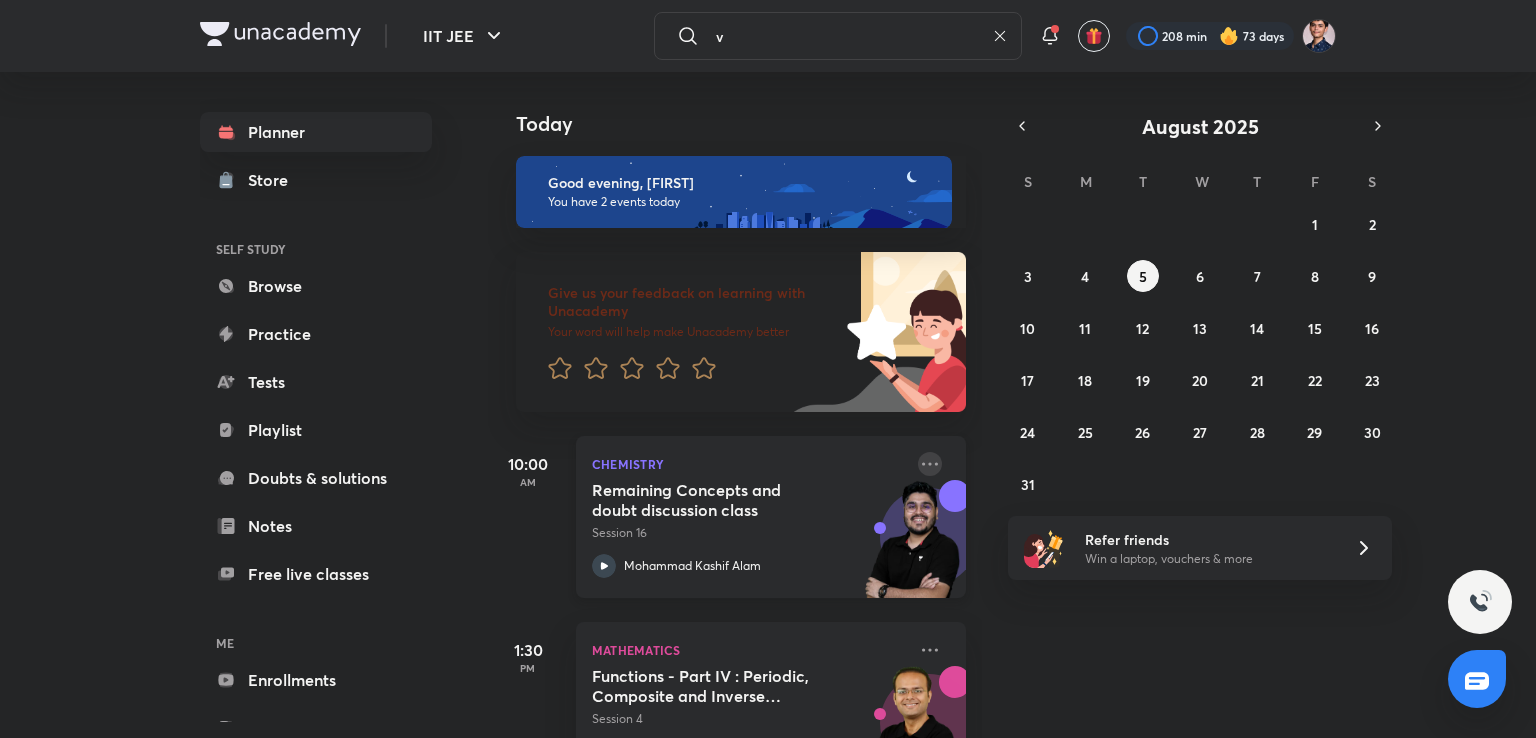 type 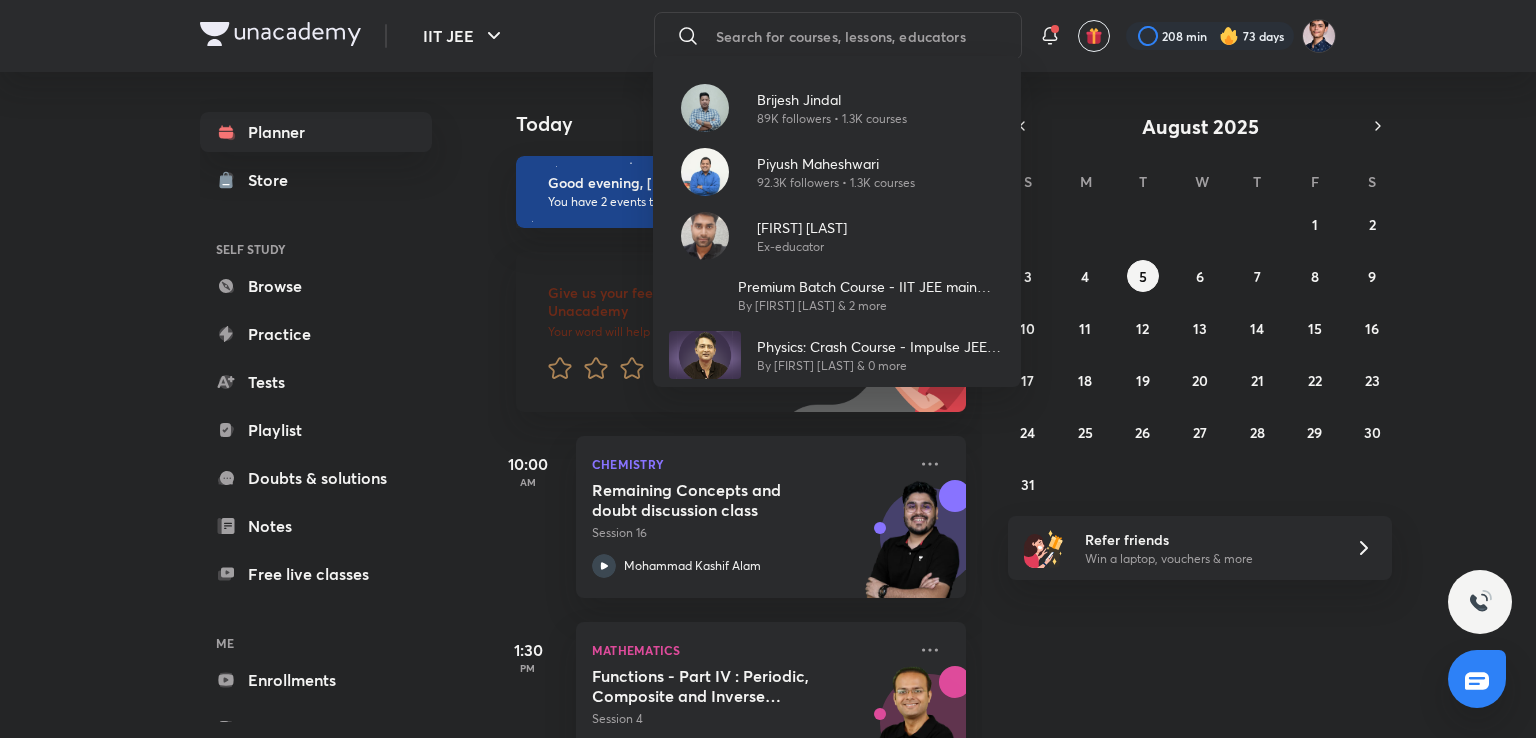 click on "[FIRST] [LAST] [NUMBER] followers • [NUMBER]K courses [FIRST] [LAST] [NUMBER]K followers • [NUMBER]K courses [FIRST] [LAST] Ex-educator Premium Batch Course - IIT JEE main and Advance 2023 By [FIRST] [LAST] & 2 more Physics: Crash Course - Impulse JEE IIT Mains/Advance By [FIRST] [LAST] & 0 more" at bounding box center (768, 369) 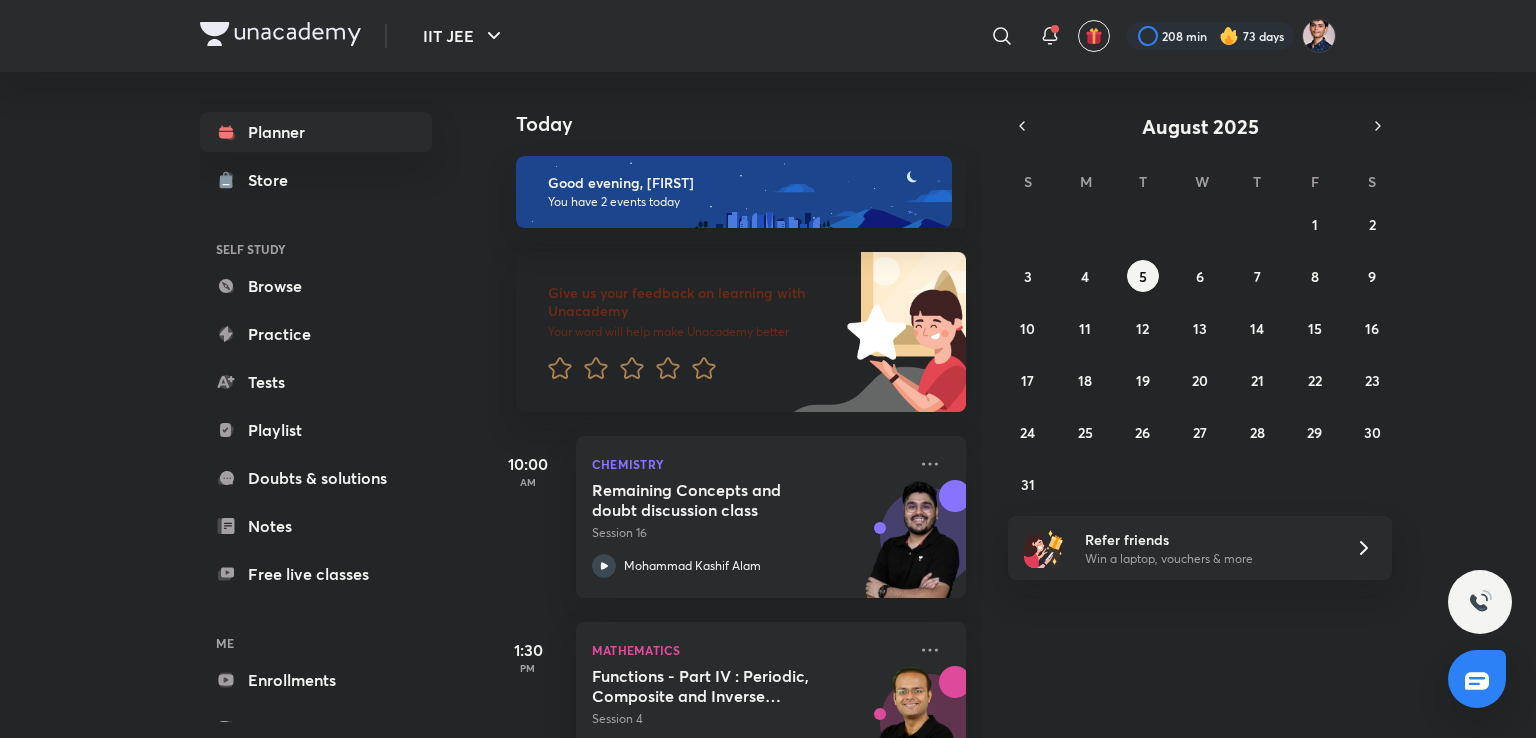 click 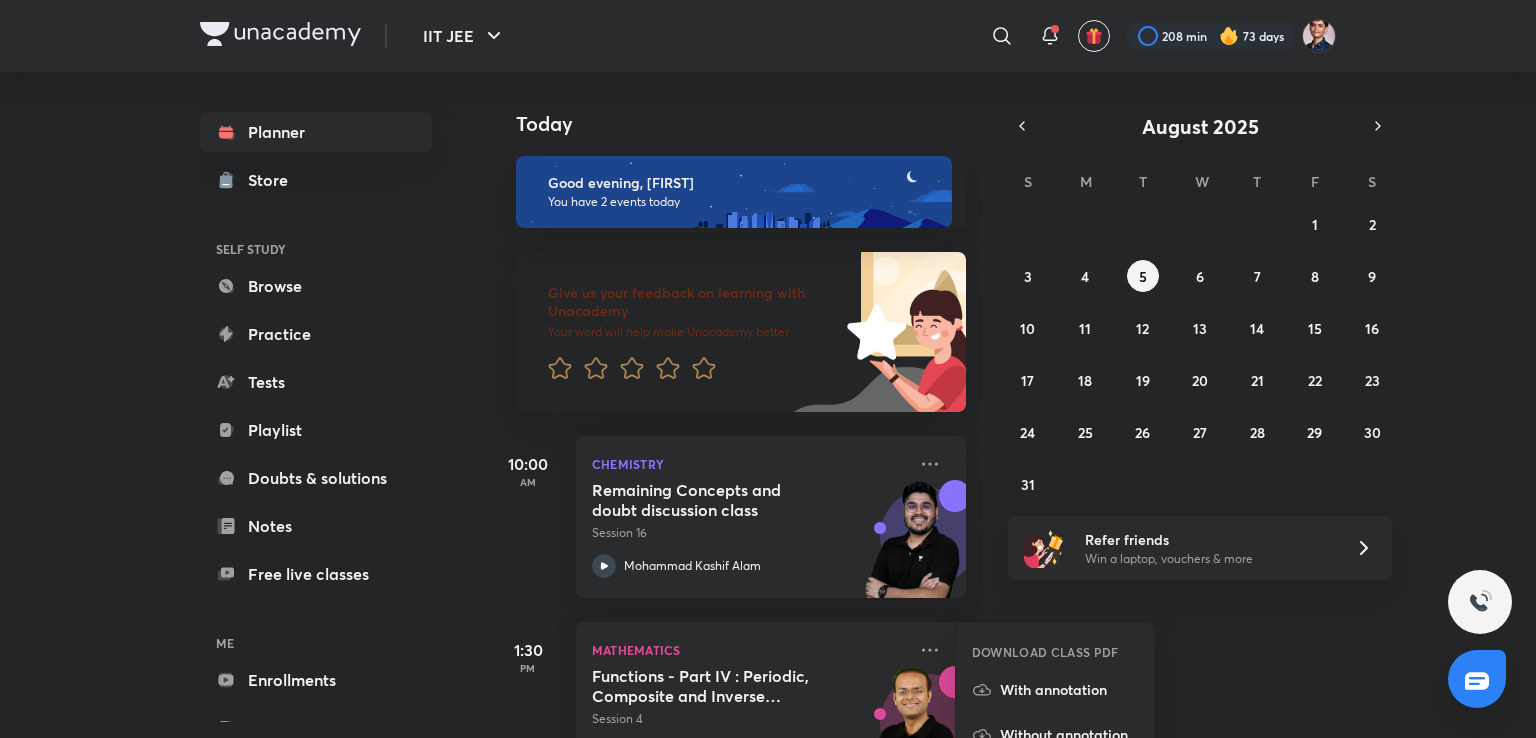 click on "Today Good evening, SHREYANSH You have 2 events today Give us your feedback on learning with Unacademy Your word will help make Unacademy better 10:00 AM Chemistry Remaining Concepts and doubt discussion class Session 16 Mohammad Kashif Alam 1:30 PM Mathematics Functions - Part IV : Periodic, Composite and Inverse Functions Session 4 Vineet Loomba" at bounding box center (1010, 405) 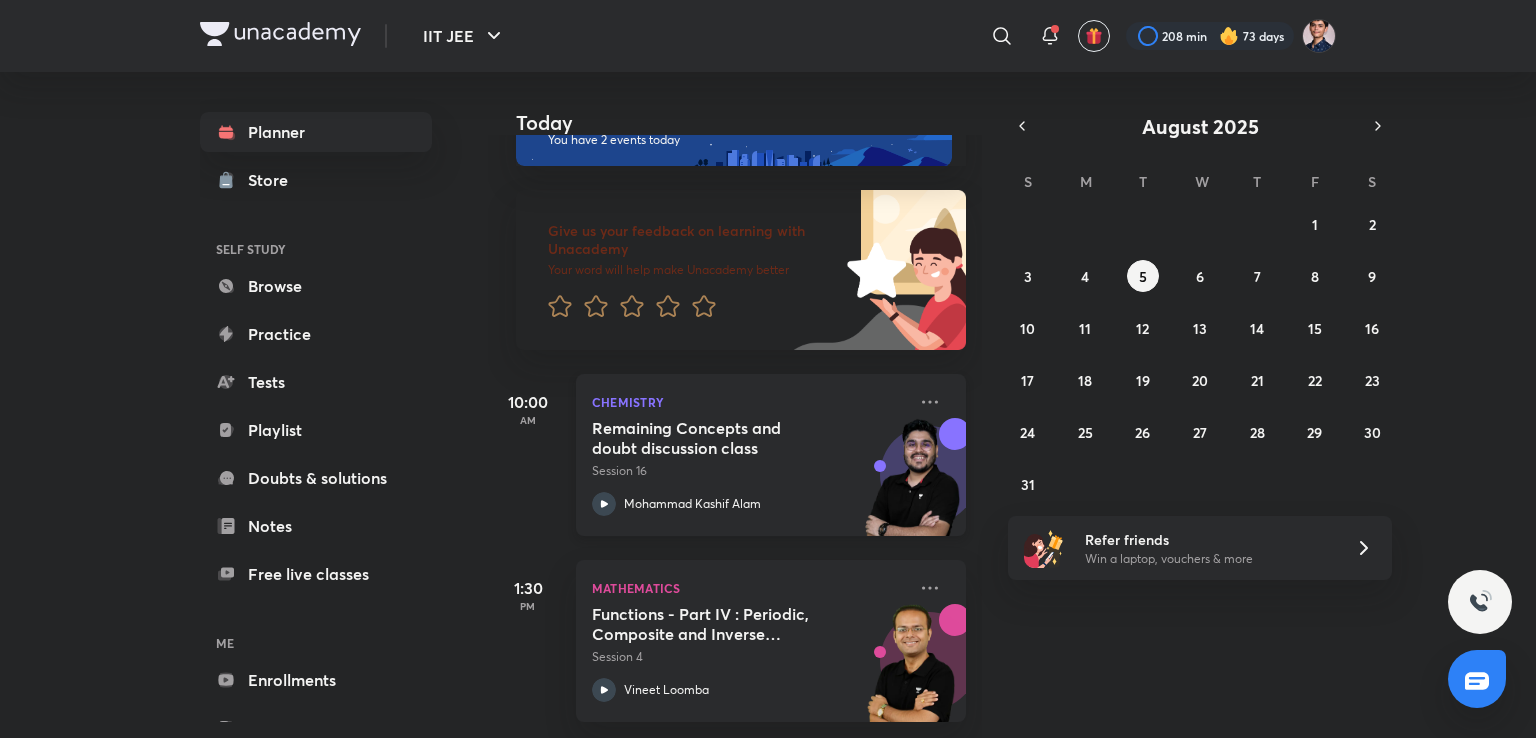 scroll, scrollTop: 76, scrollLeft: 0, axis: vertical 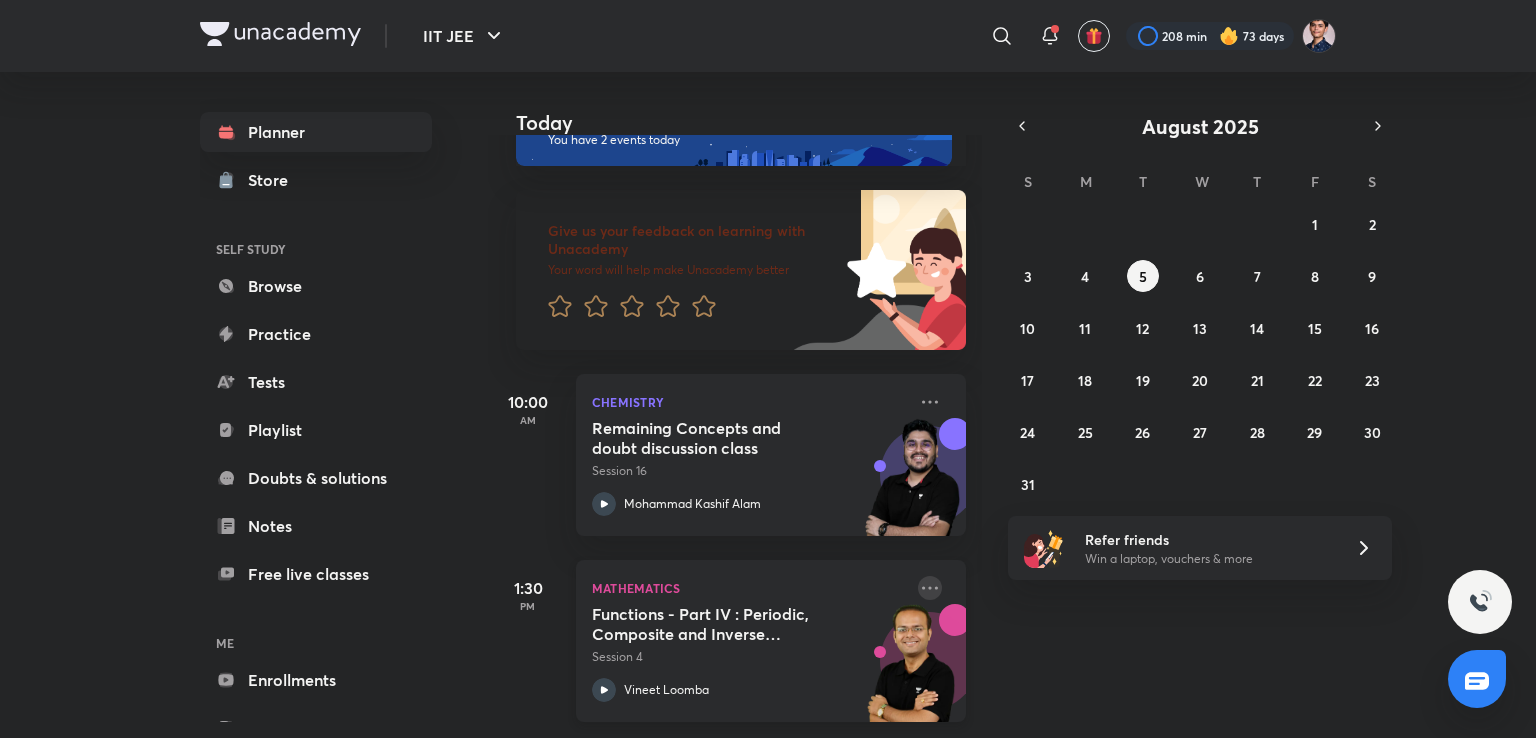 click 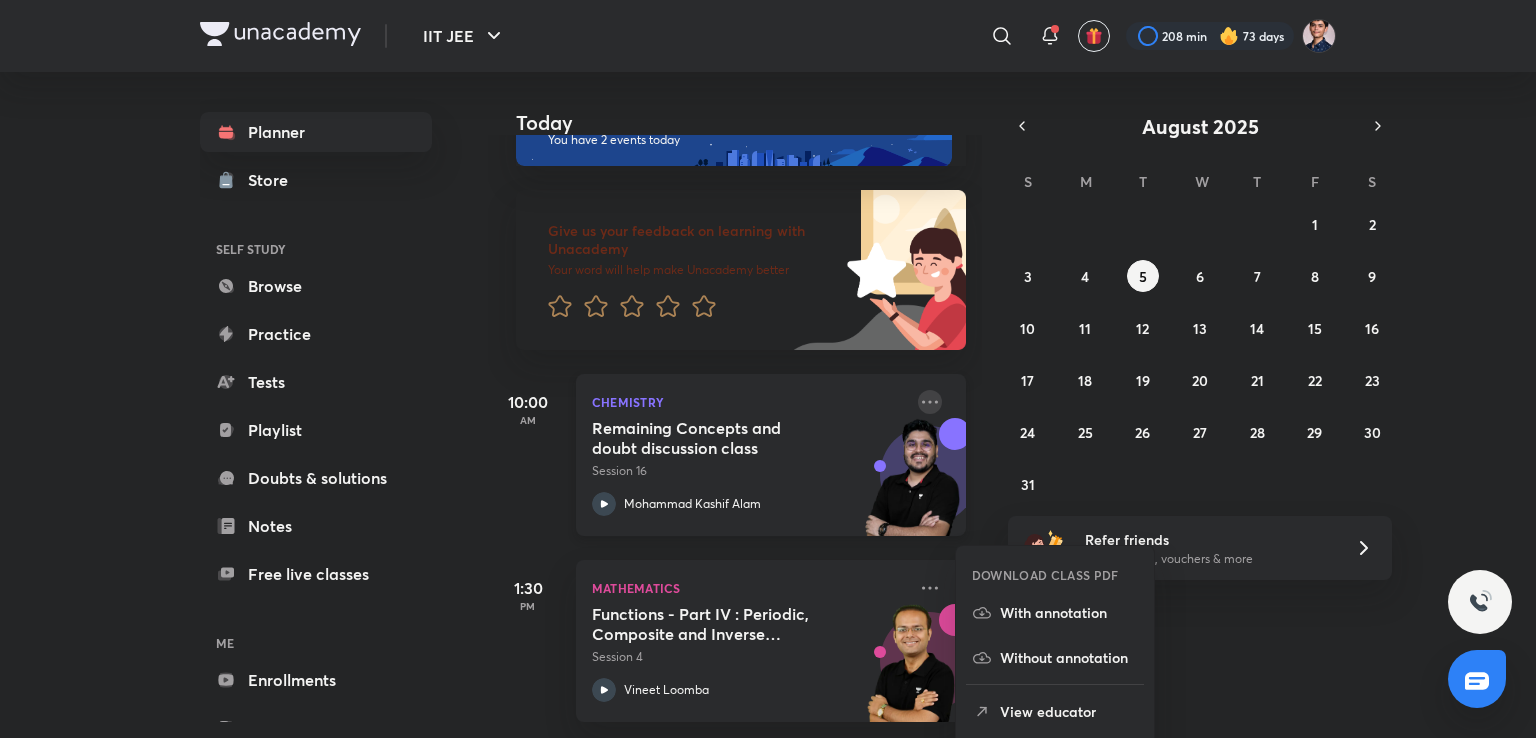 click 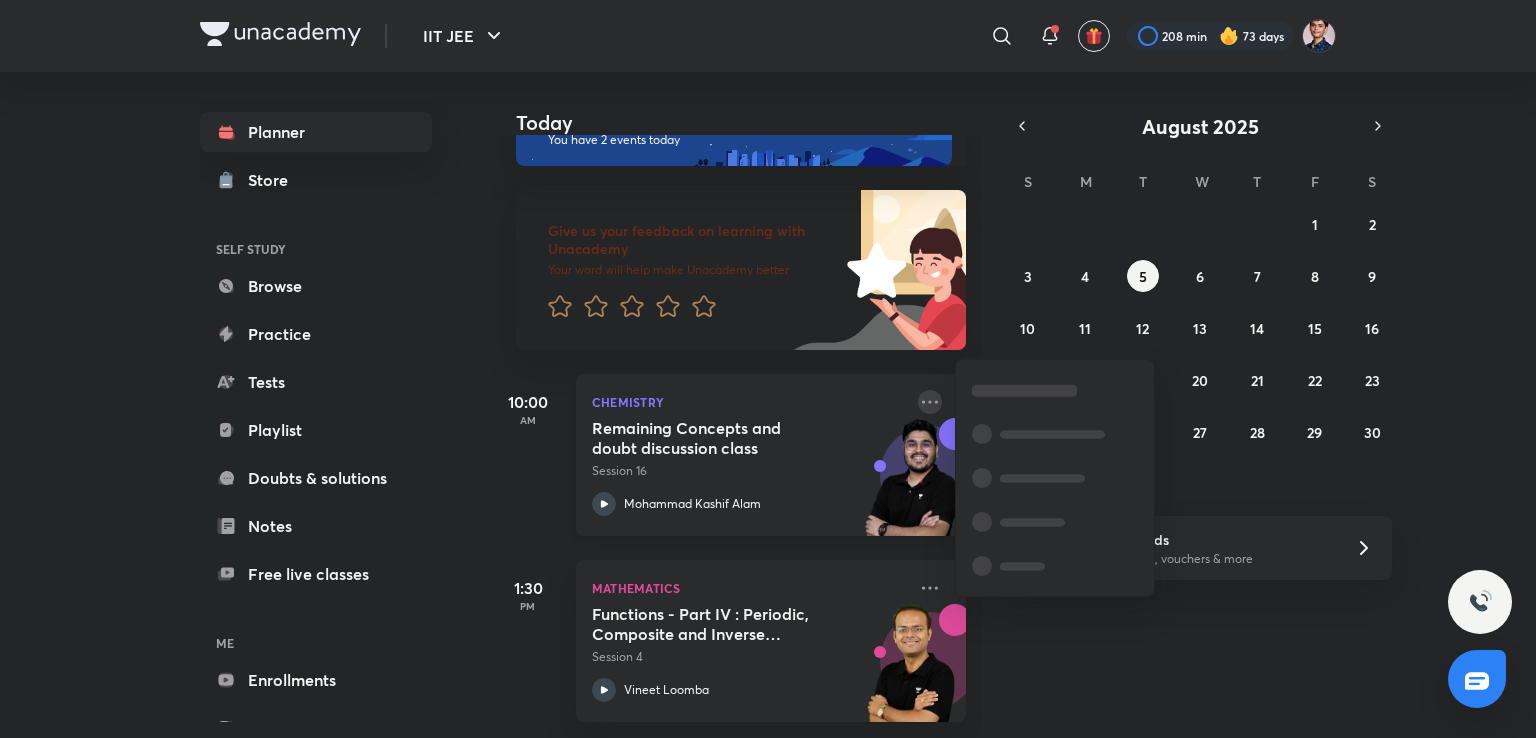 click 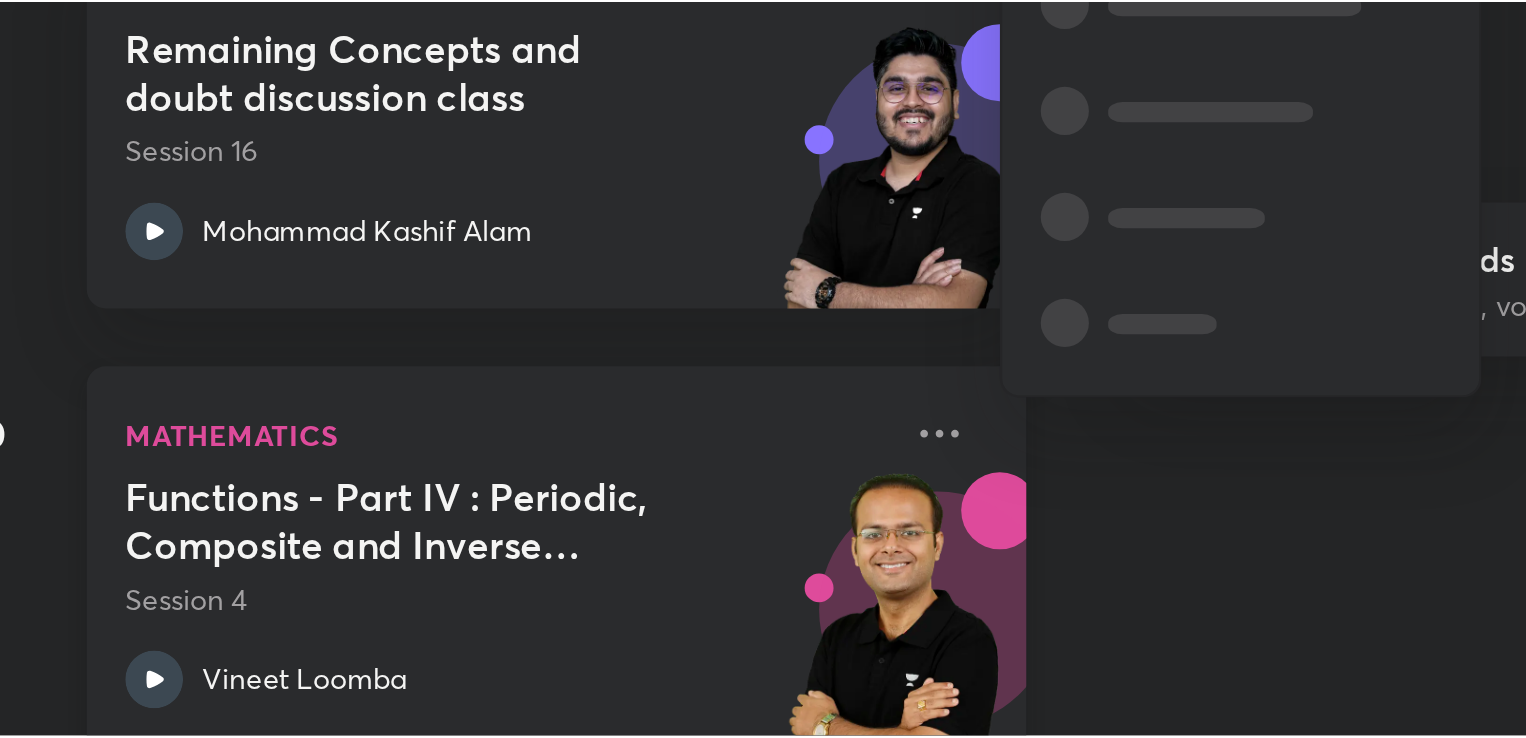 scroll, scrollTop: 77, scrollLeft: 0, axis: vertical 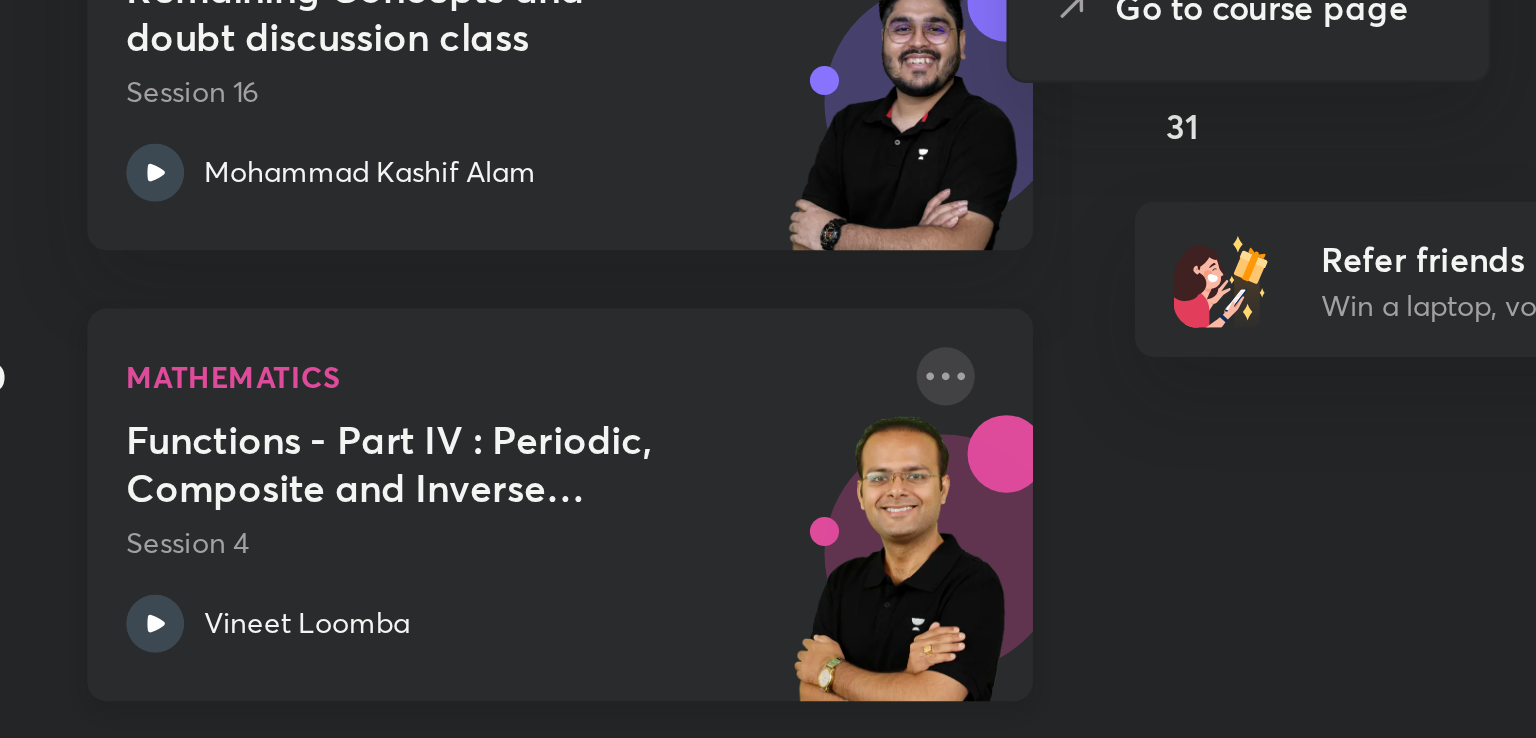 click 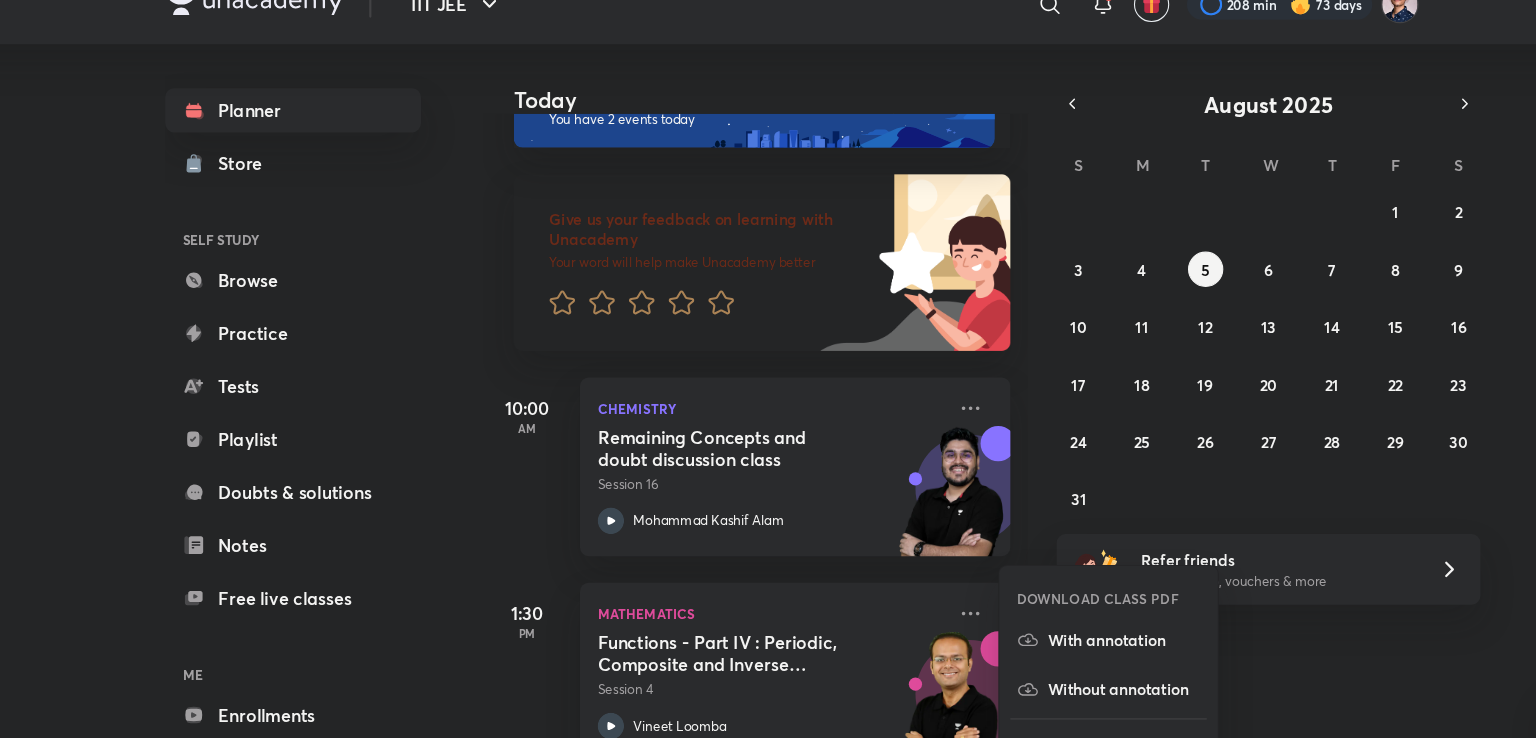 click on "DOWNLOAD CLASS PDF With annotation Without annotation View educator Go to course page" at bounding box center [1055, 671] 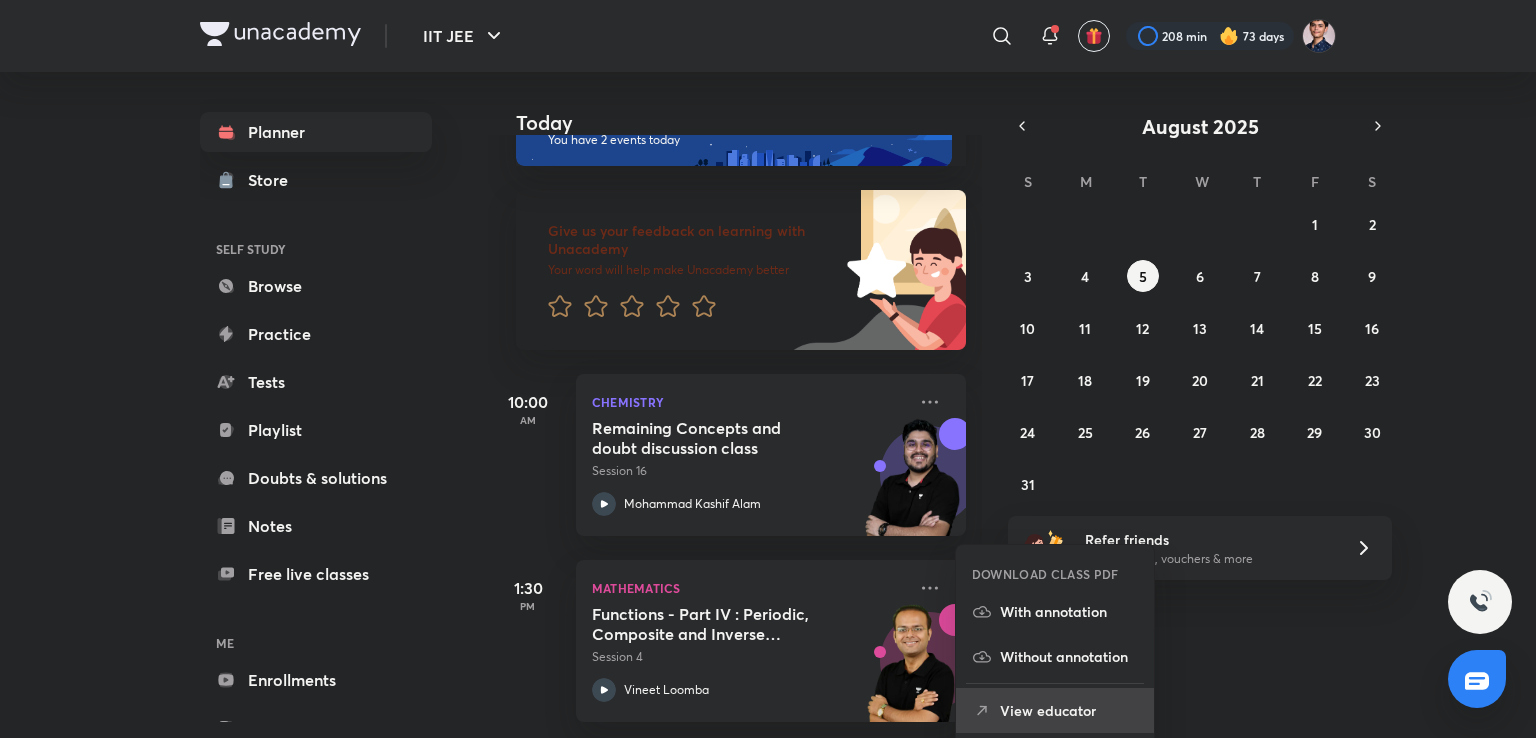 click on "View educator" at bounding box center (1055, 710) 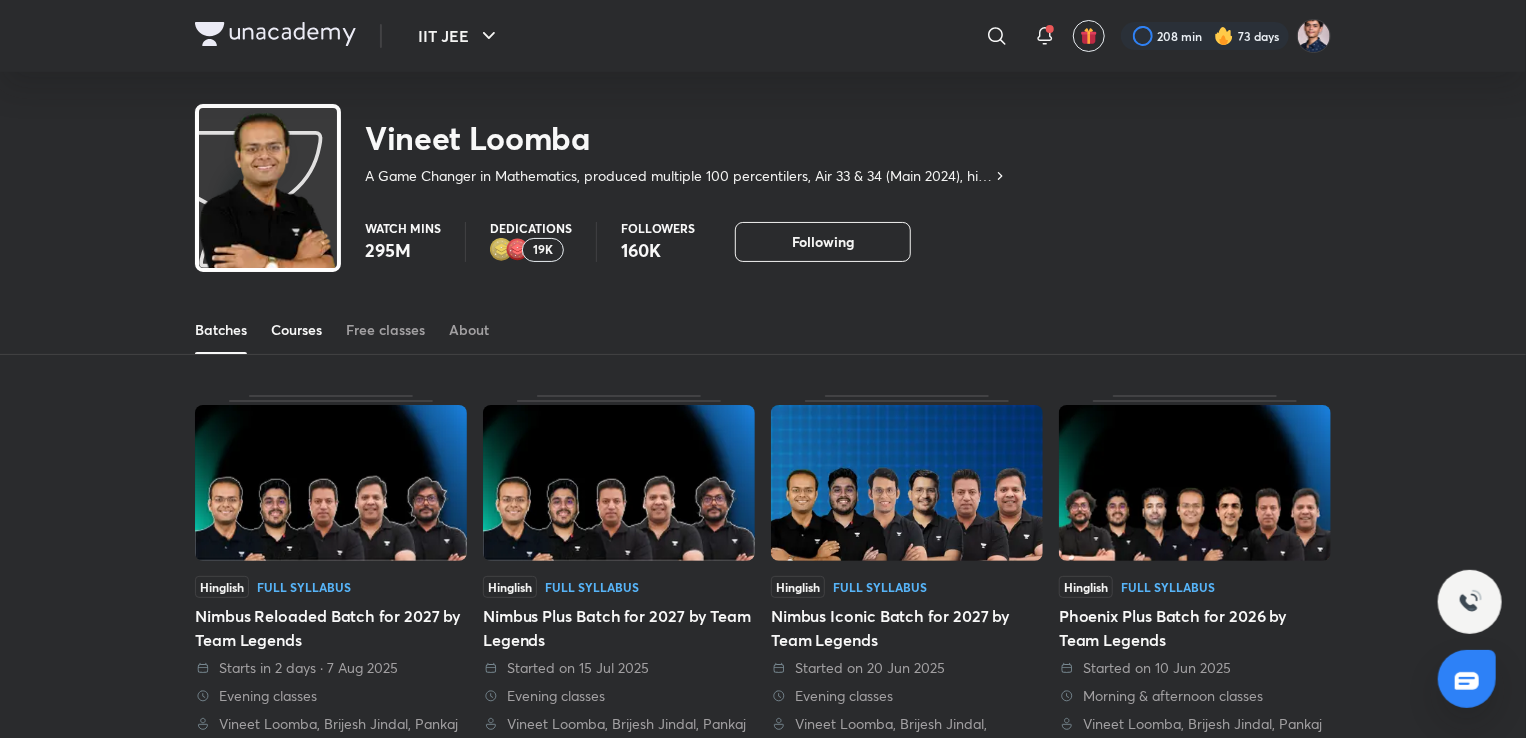 click on "Courses" at bounding box center (296, 330) 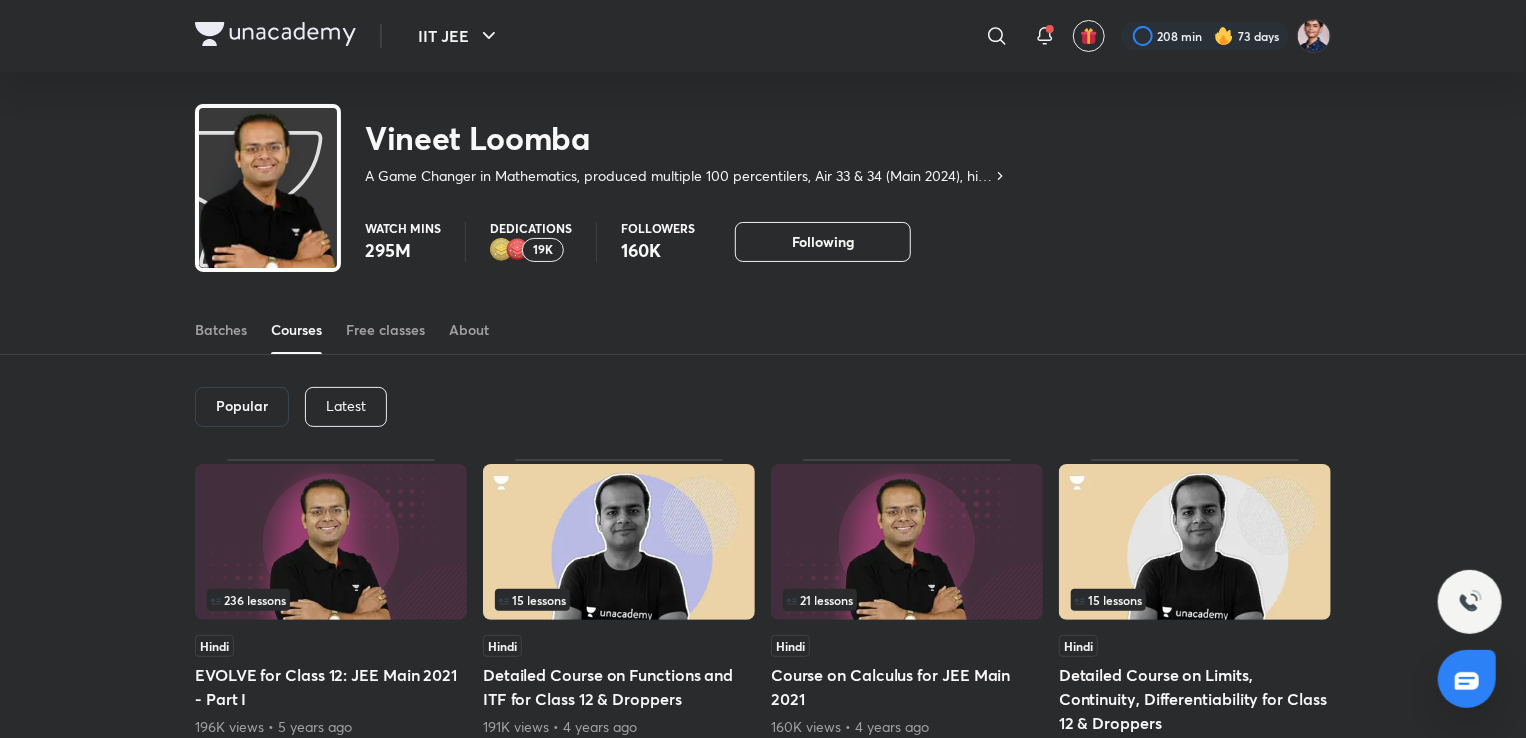 click on "Latest" at bounding box center (346, 407) 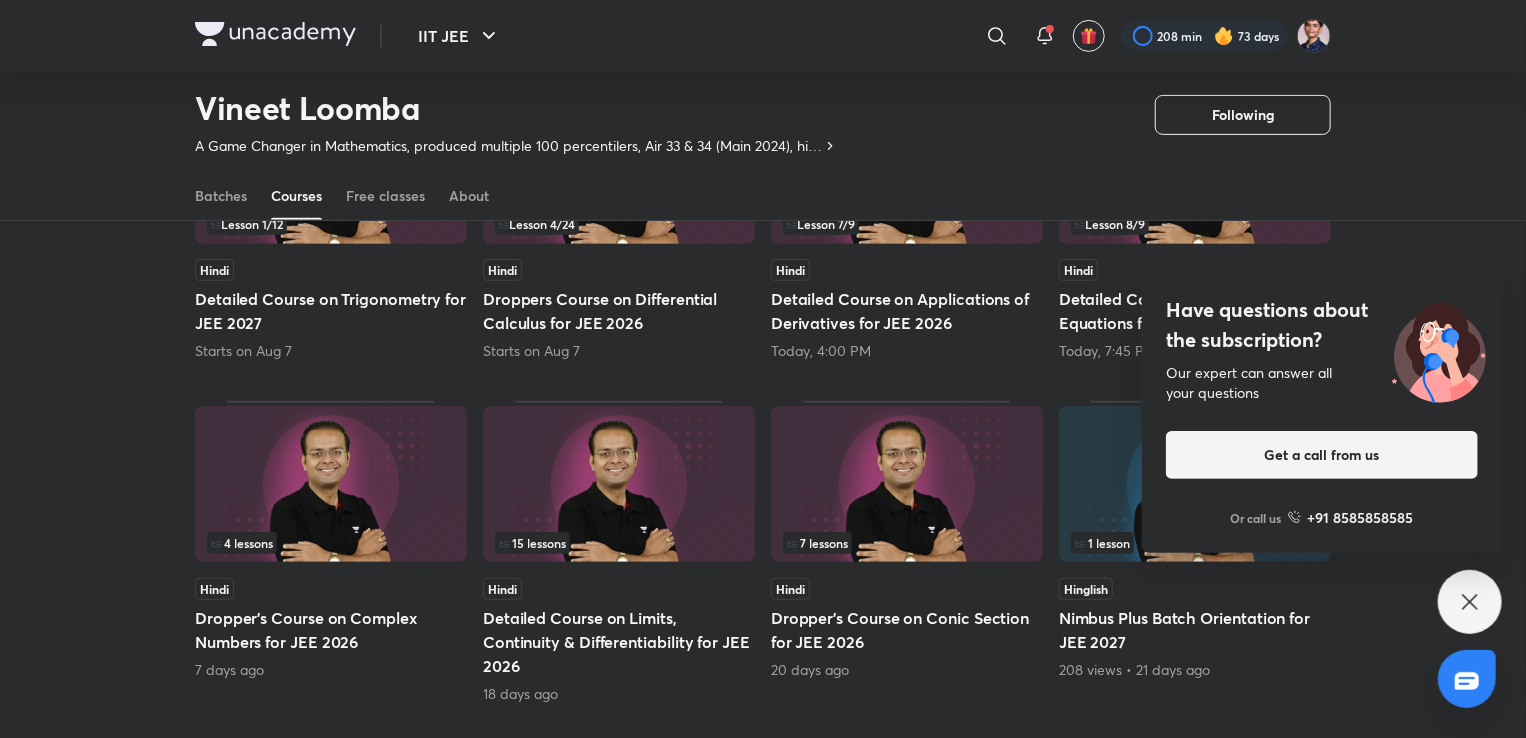 scroll, scrollTop: 312, scrollLeft: 0, axis: vertical 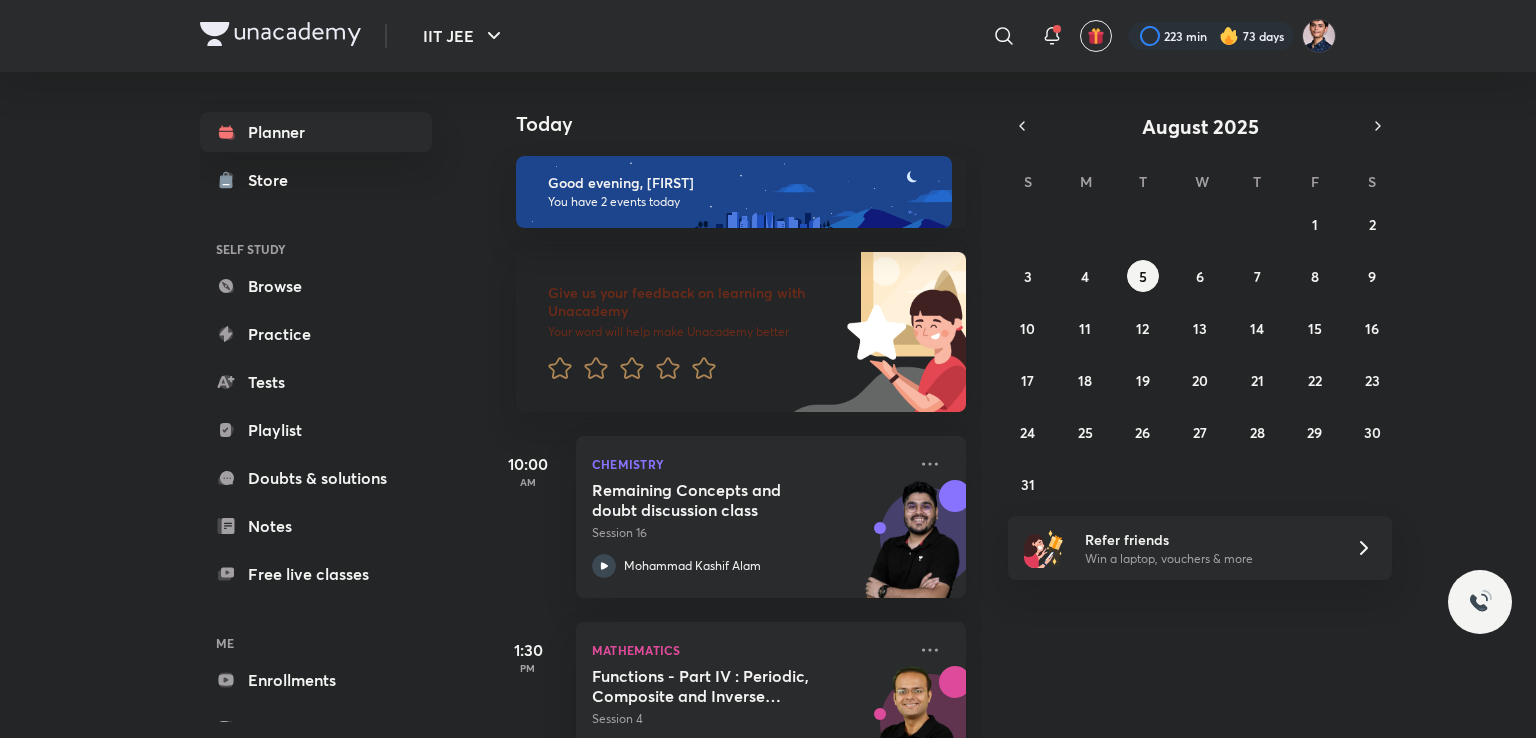 click 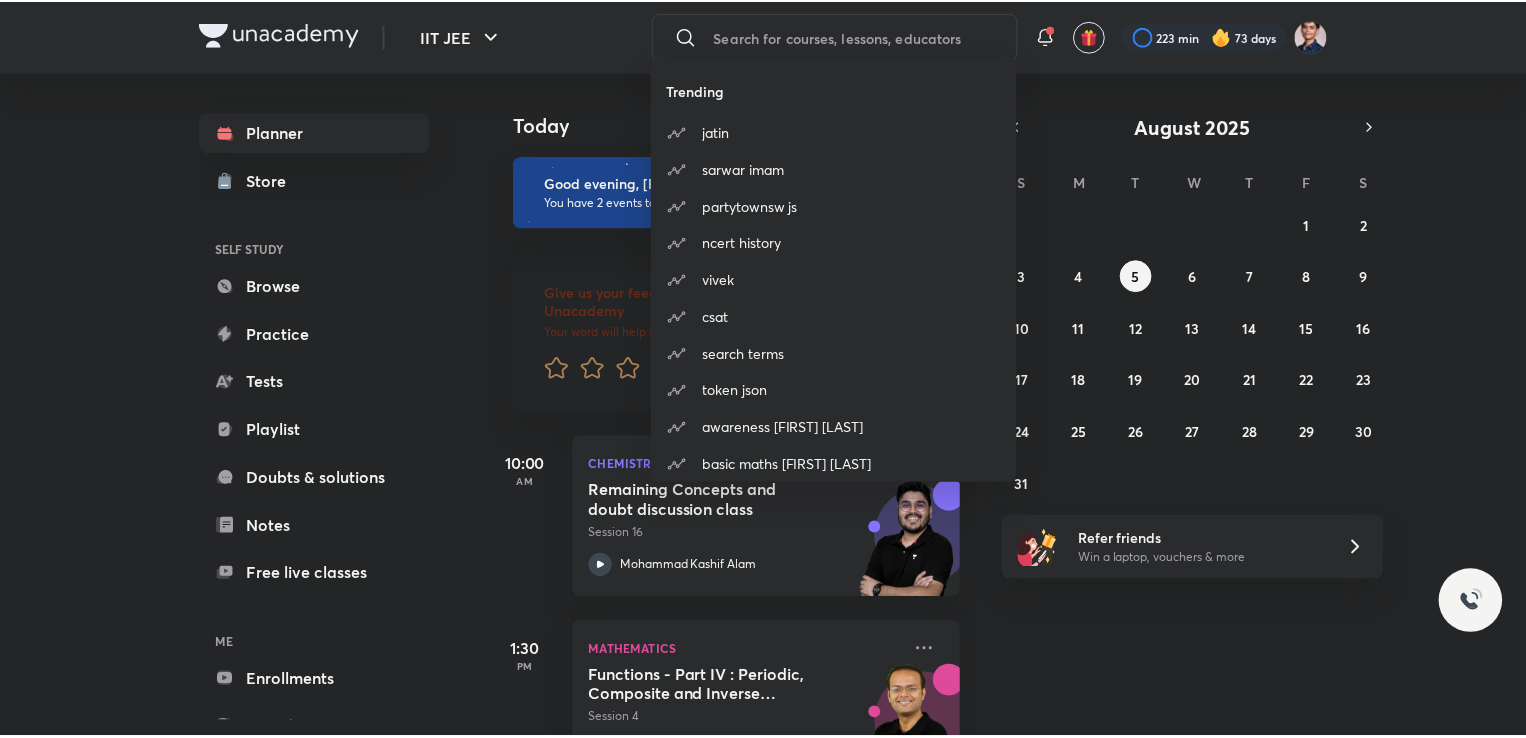 scroll, scrollTop: 0, scrollLeft: 0, axis: both 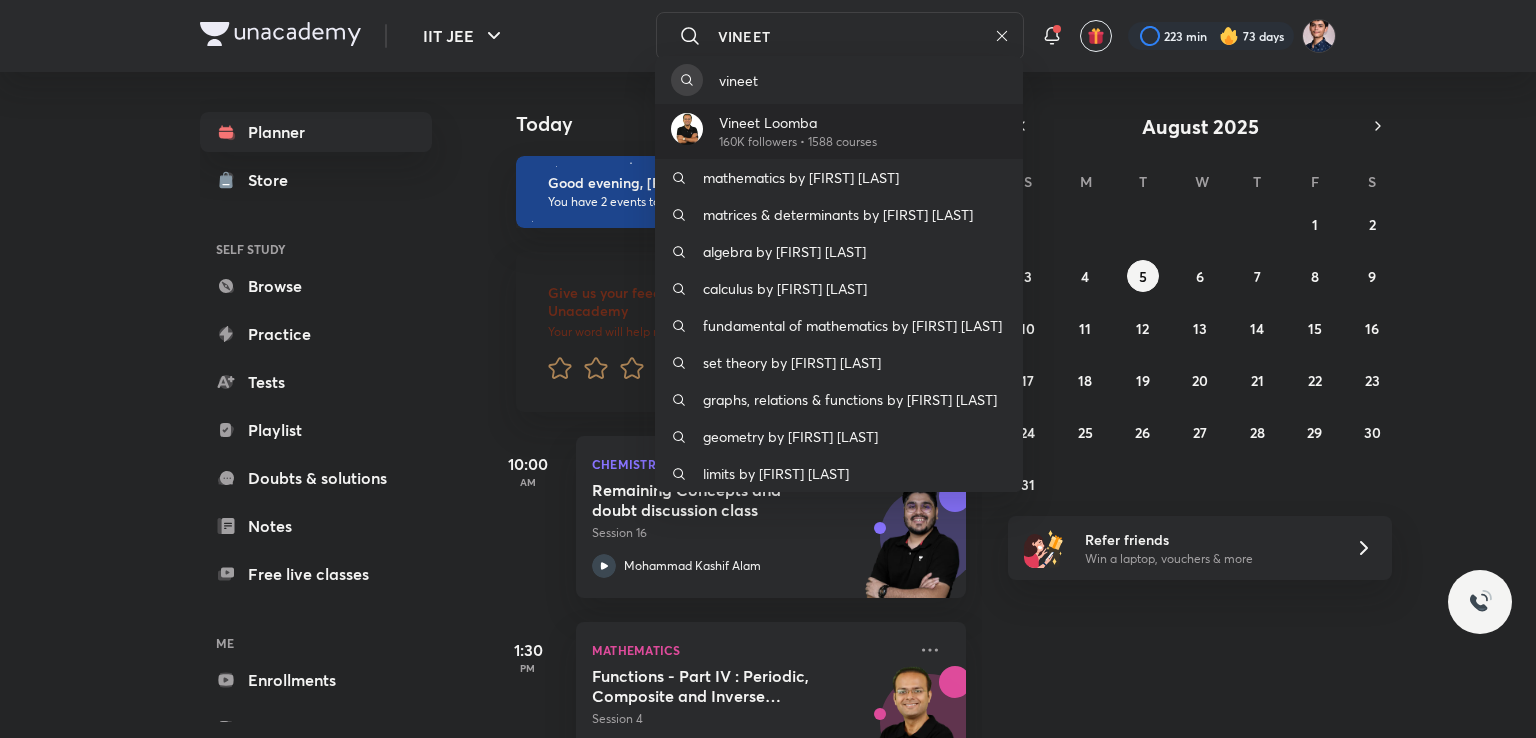 type on "VINEET" 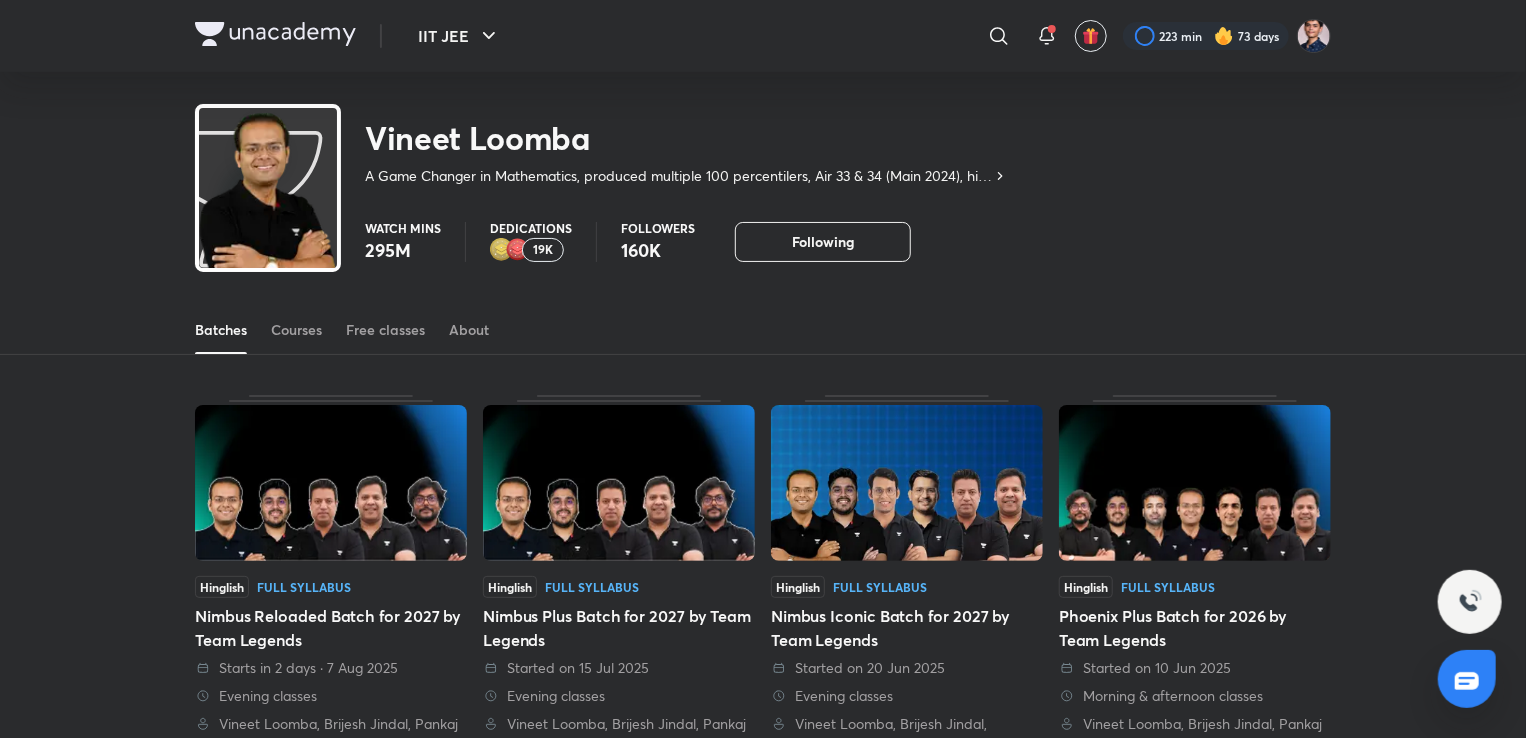click on "Batches Courses Free classes About" at bounding box center [763, 330] 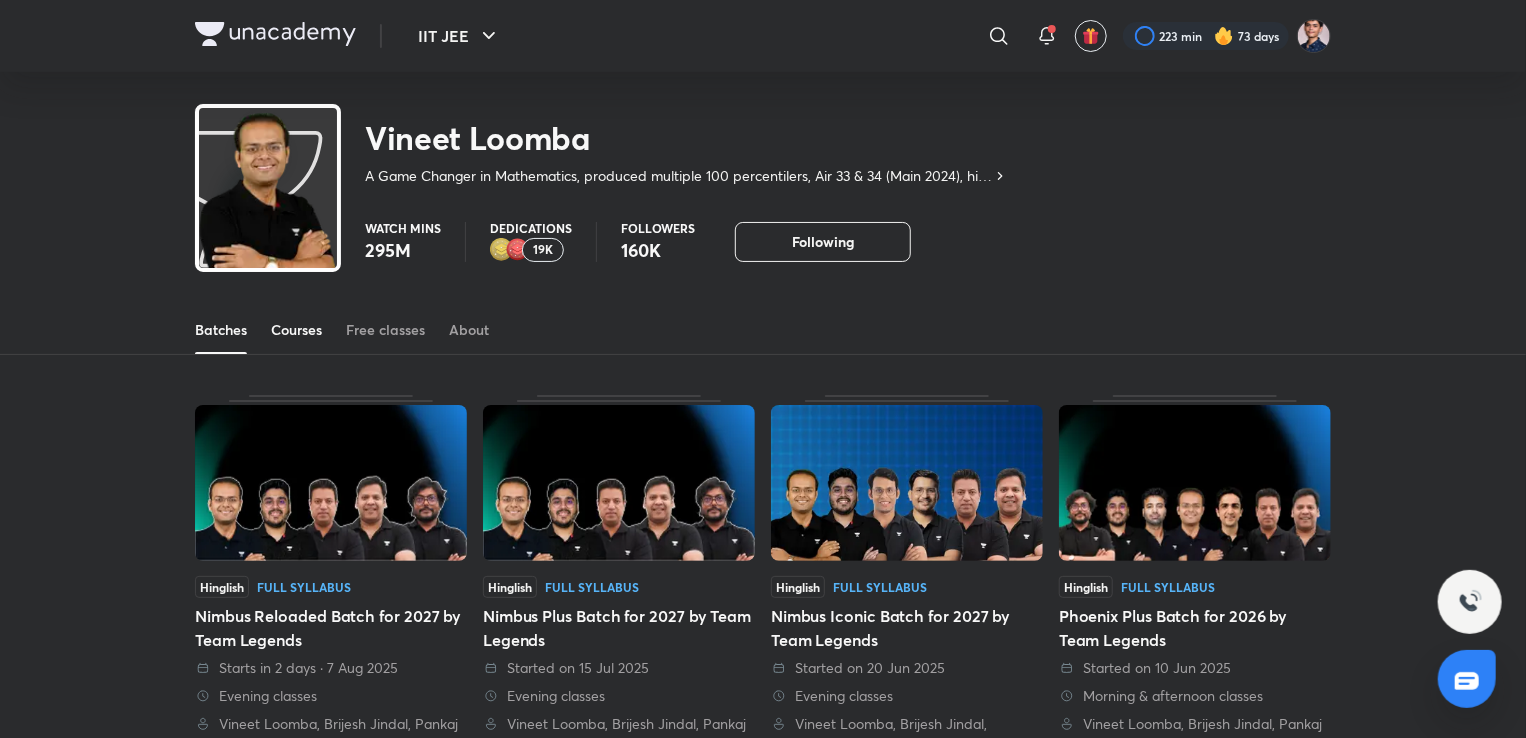 click on "Courses" at bounding box center (296, 330) 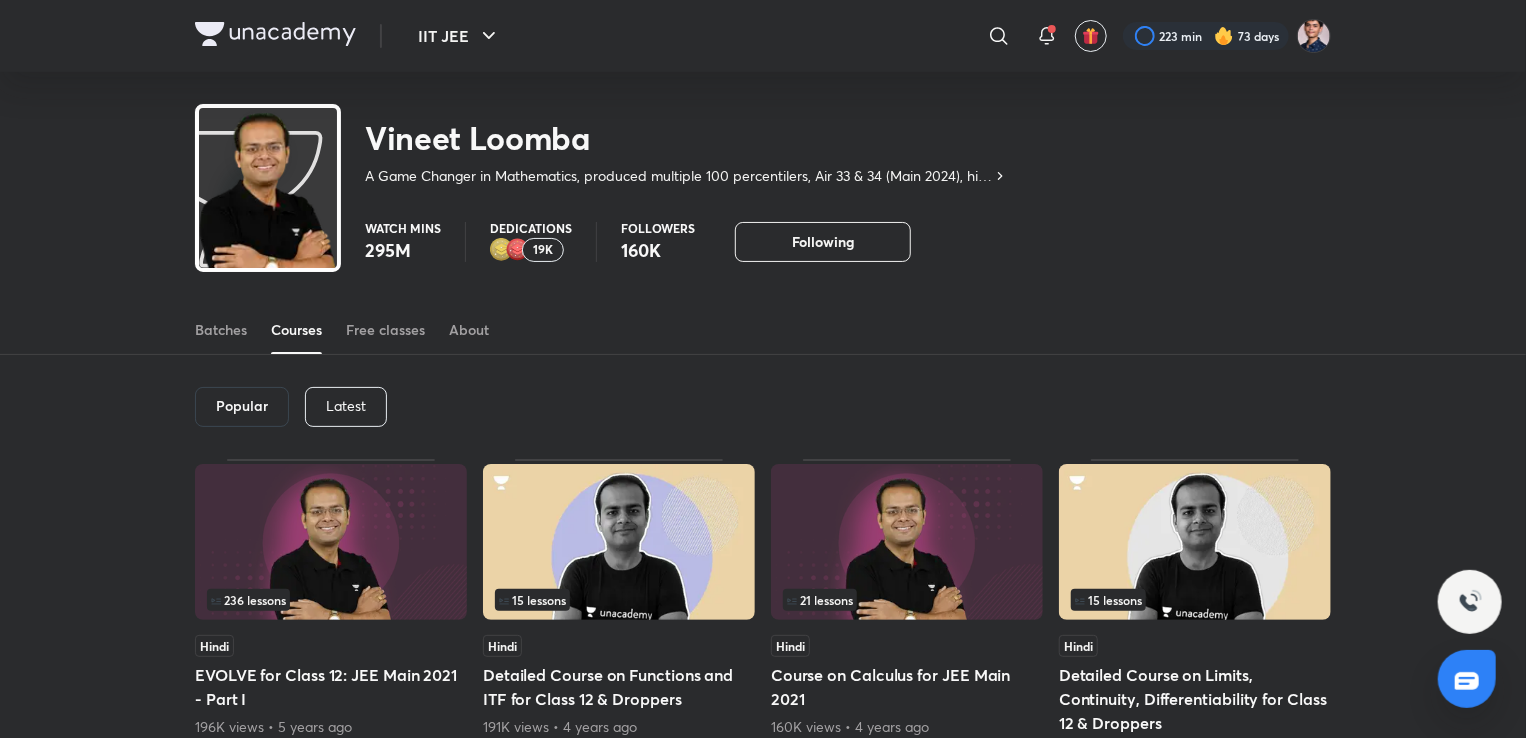 click on "Latest" at bounding box center (346, 406) 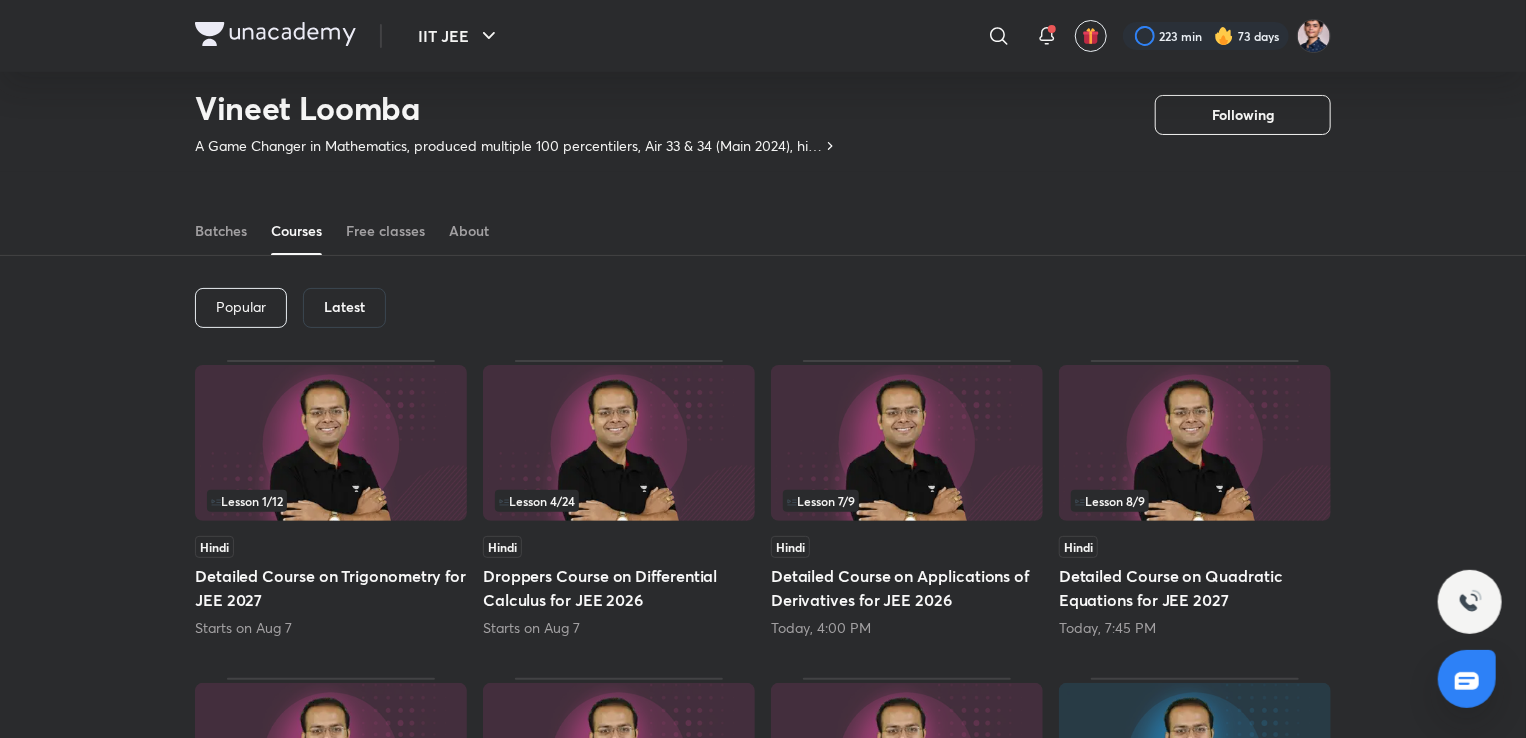 scroll, scrollTop: 36, scrollLeft: 0, axis: vertical 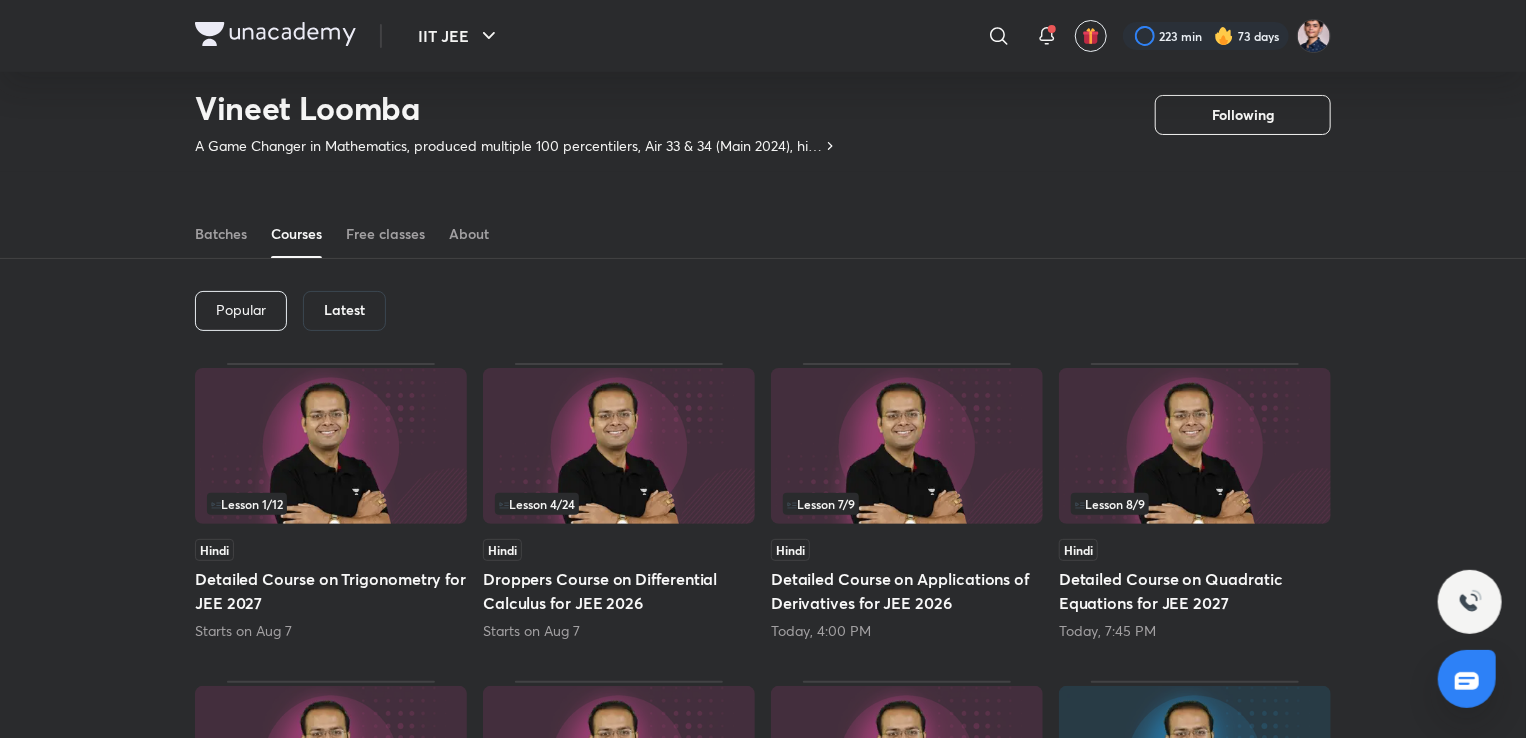 click on "Latest" at bounding box center [344, 310] 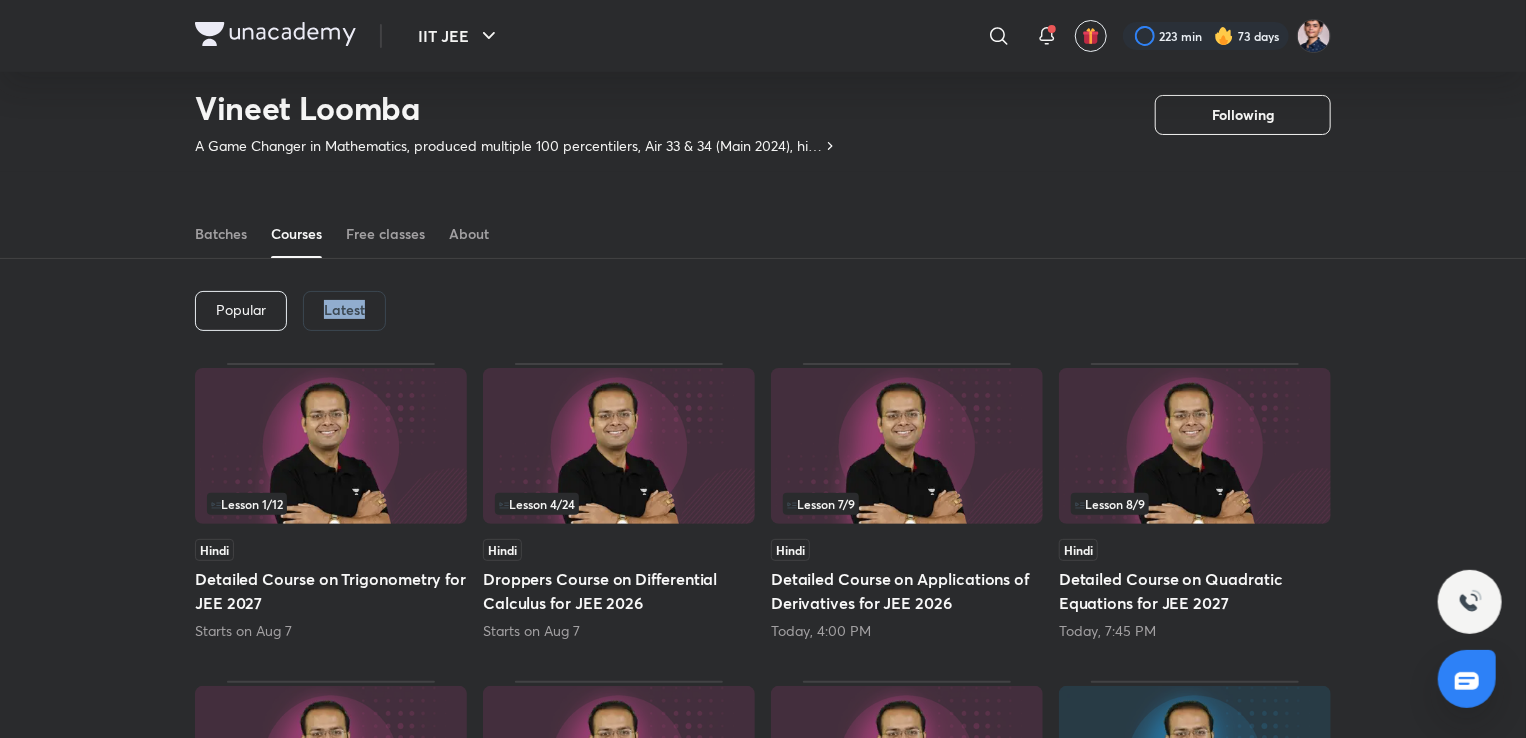 click on "Latest" at bounding box center (344, 310) 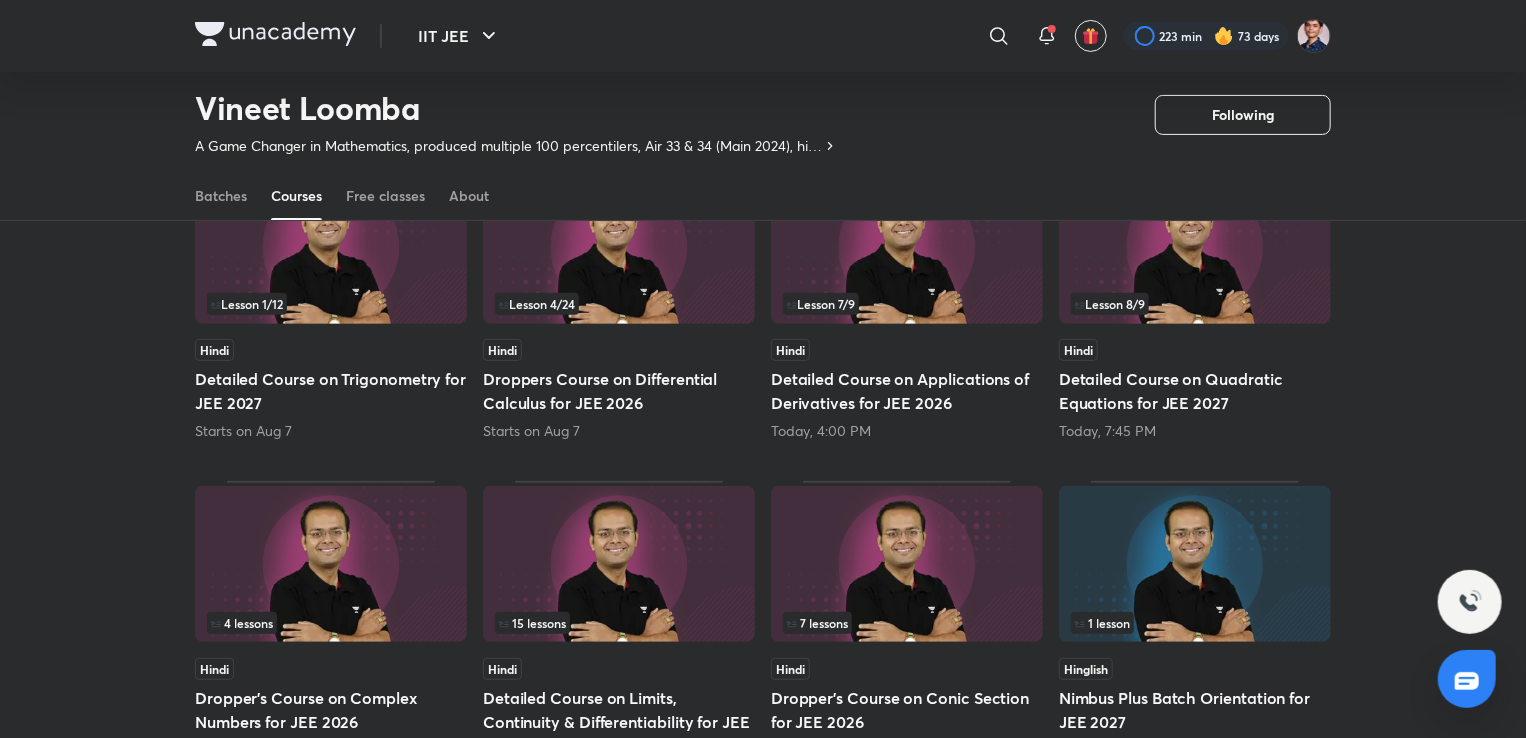 scroll, scrollTop: 263, scrollLeft: 0, axis: vertical 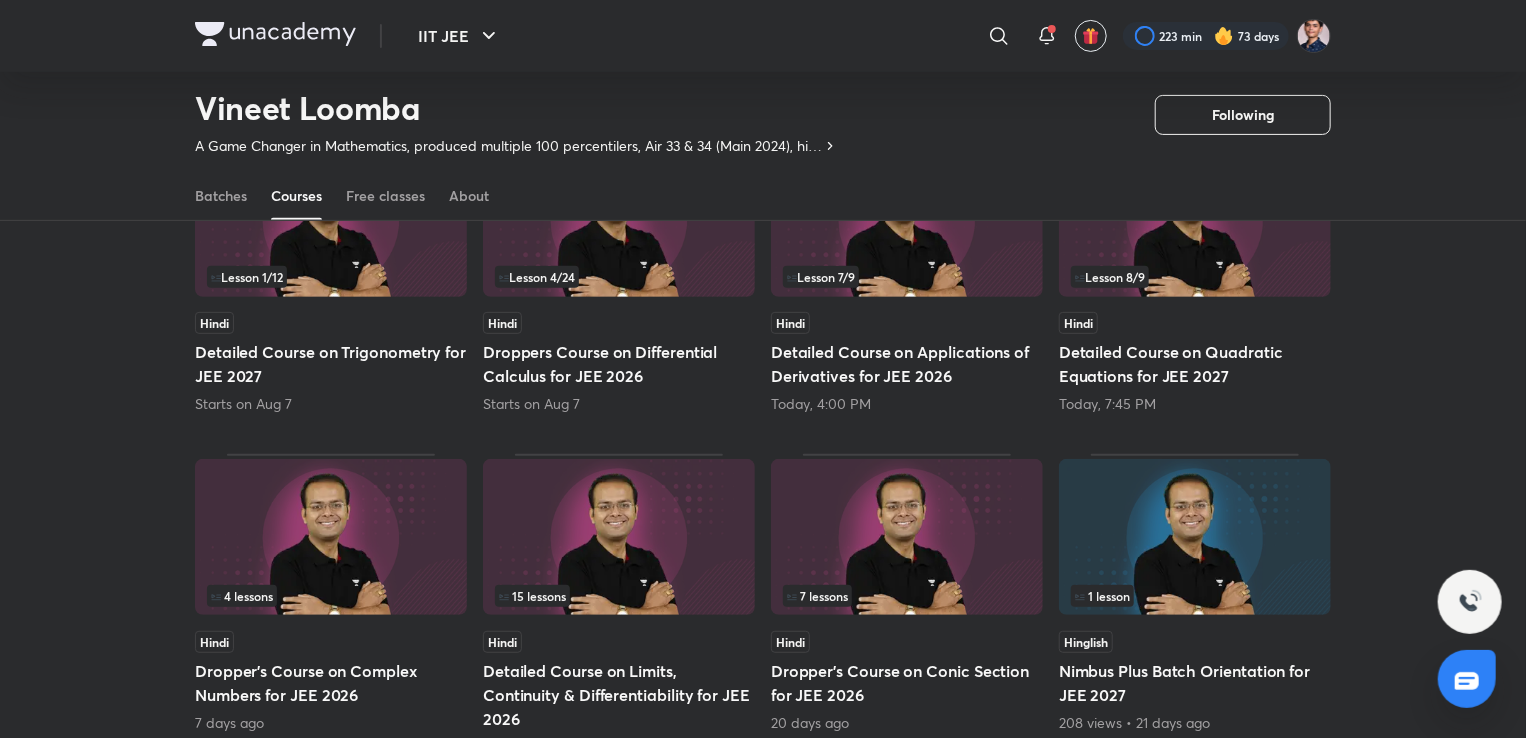click on "Droppers Course on Differential Calculus for JEE 2026" at bounding box center (619, 364) 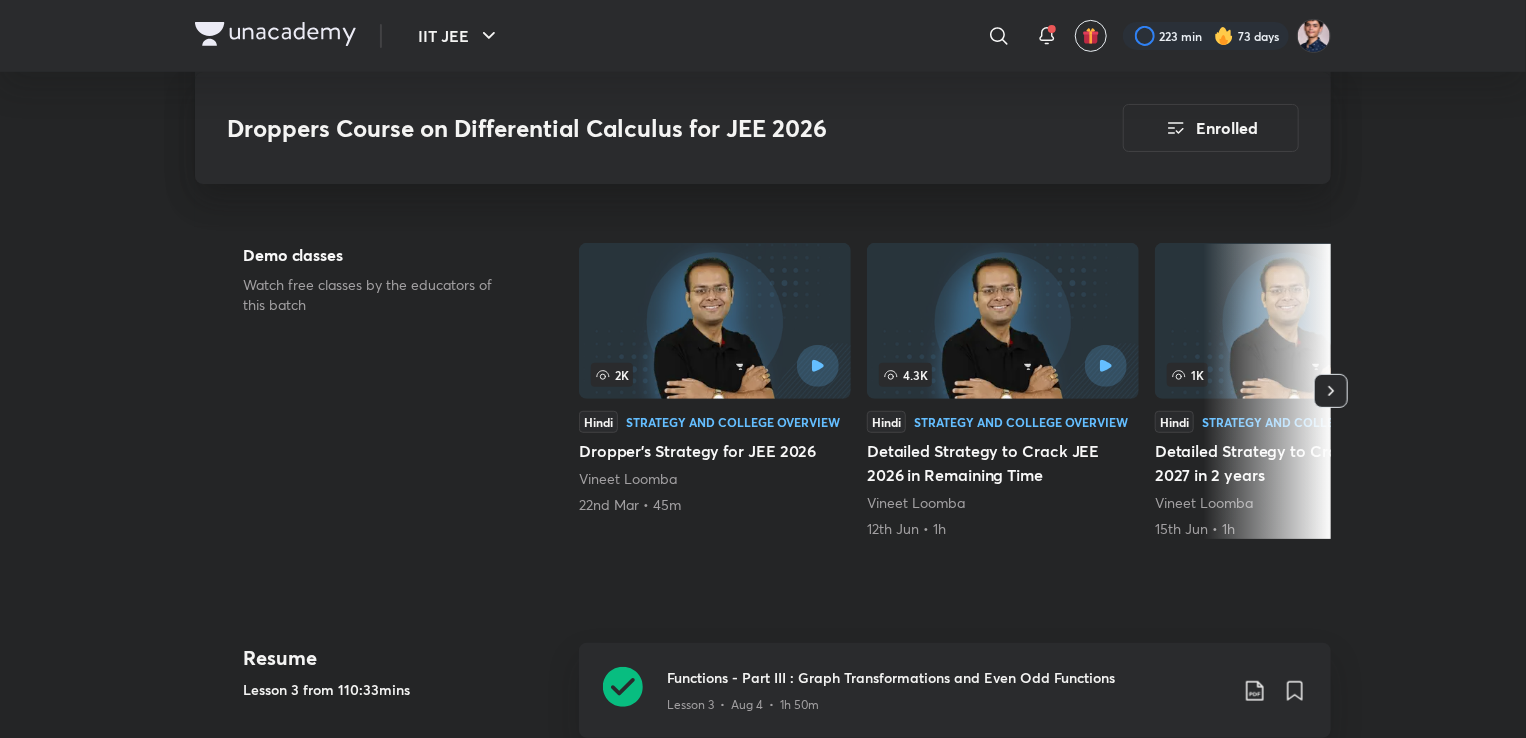 scroll, scrollTop: 407, scrollLeft: 0, axis: vertical 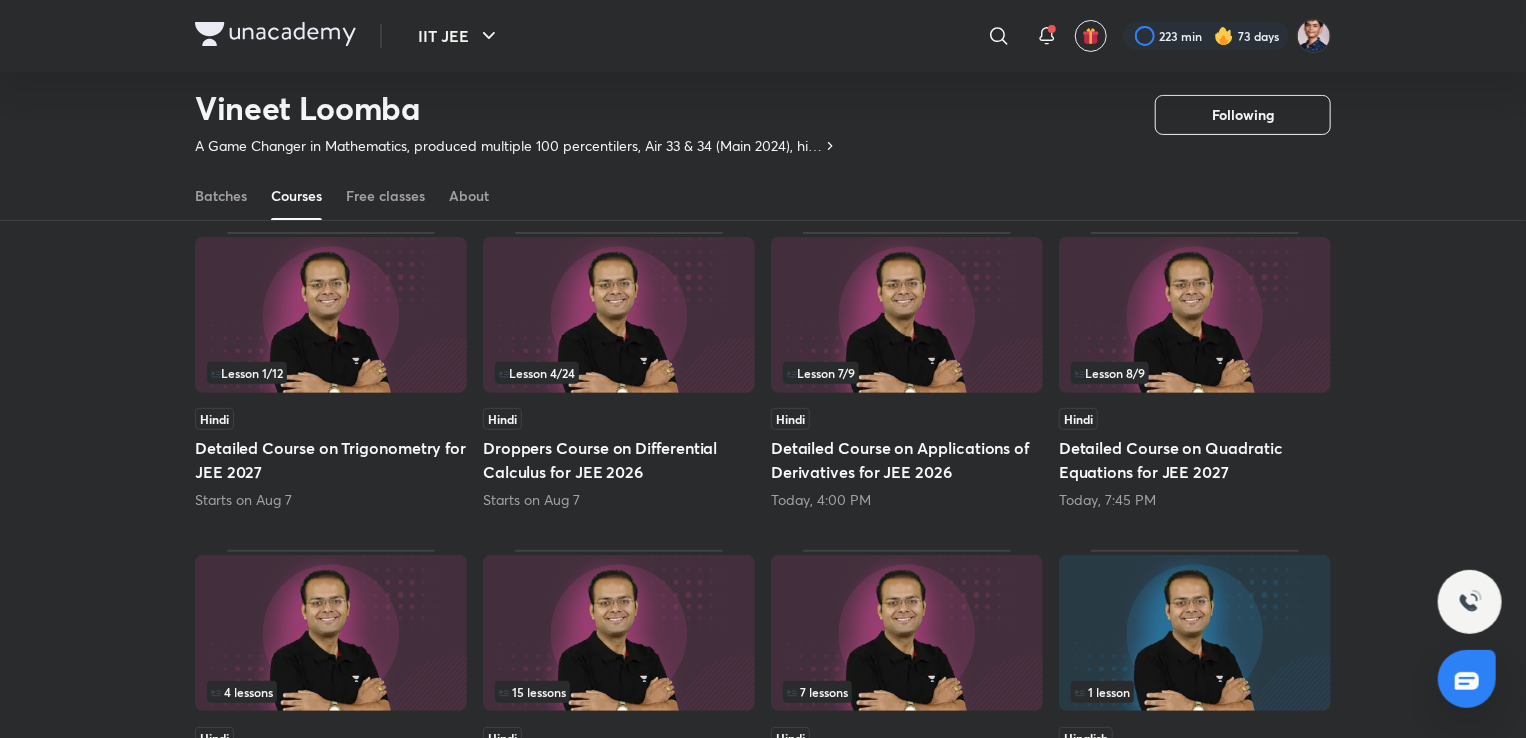click on "Lesson   4 / 24" at bounding box center (537, 373) 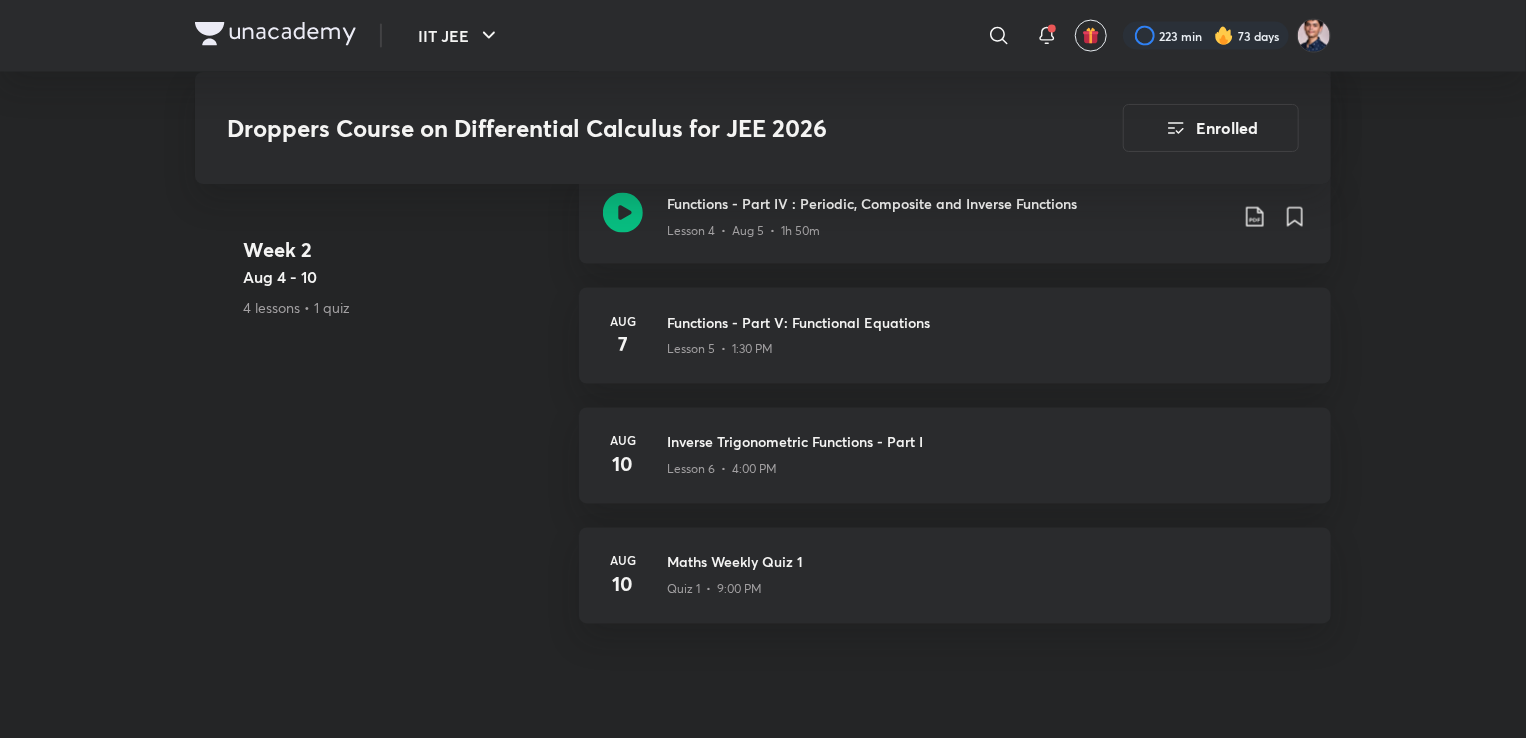 scroll, scrollTop: 1580, scrollLeft: 0, axis: vertical 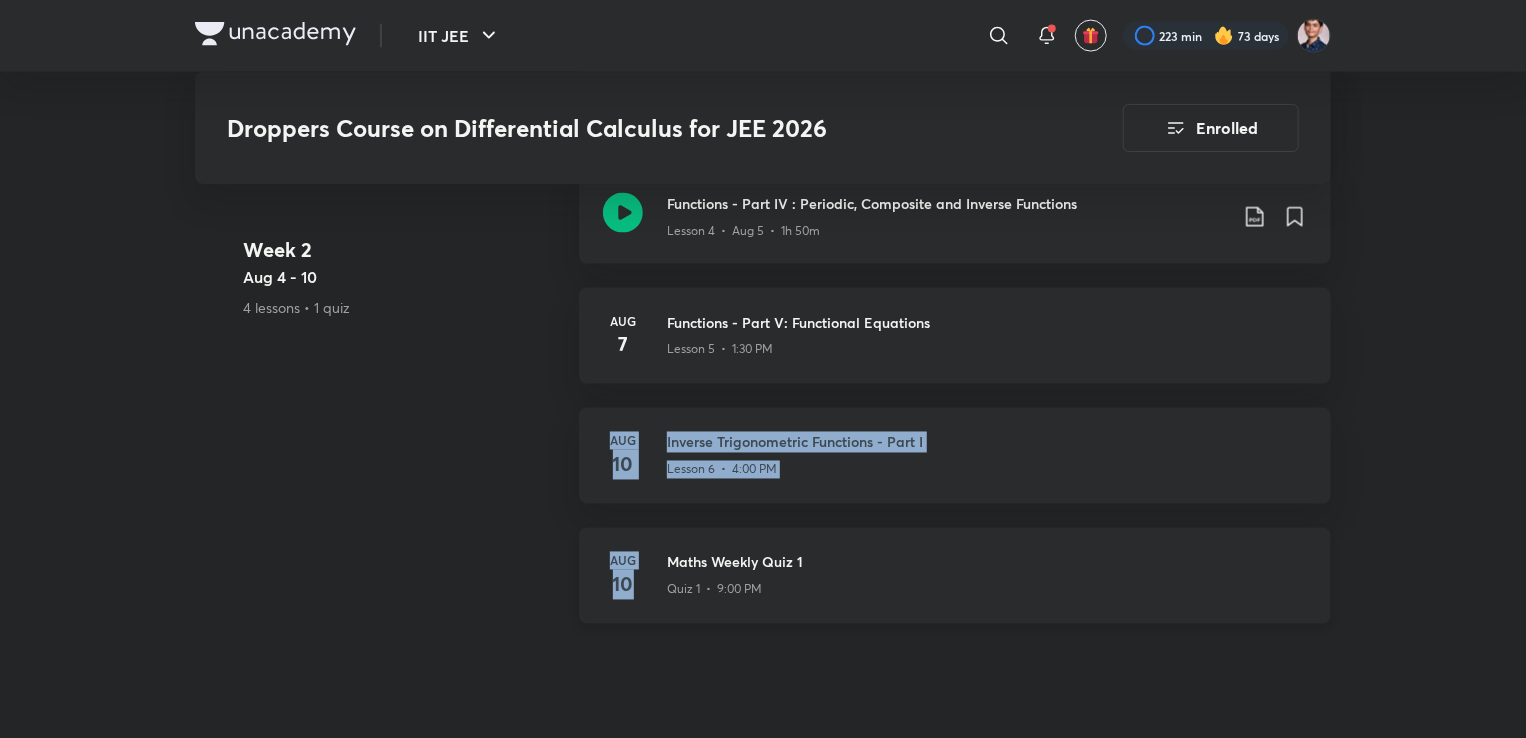 drag, startPoint x: 516, startPoint y: 418, endPoint x: 645, endPoint y: 592, distance: 216.60332 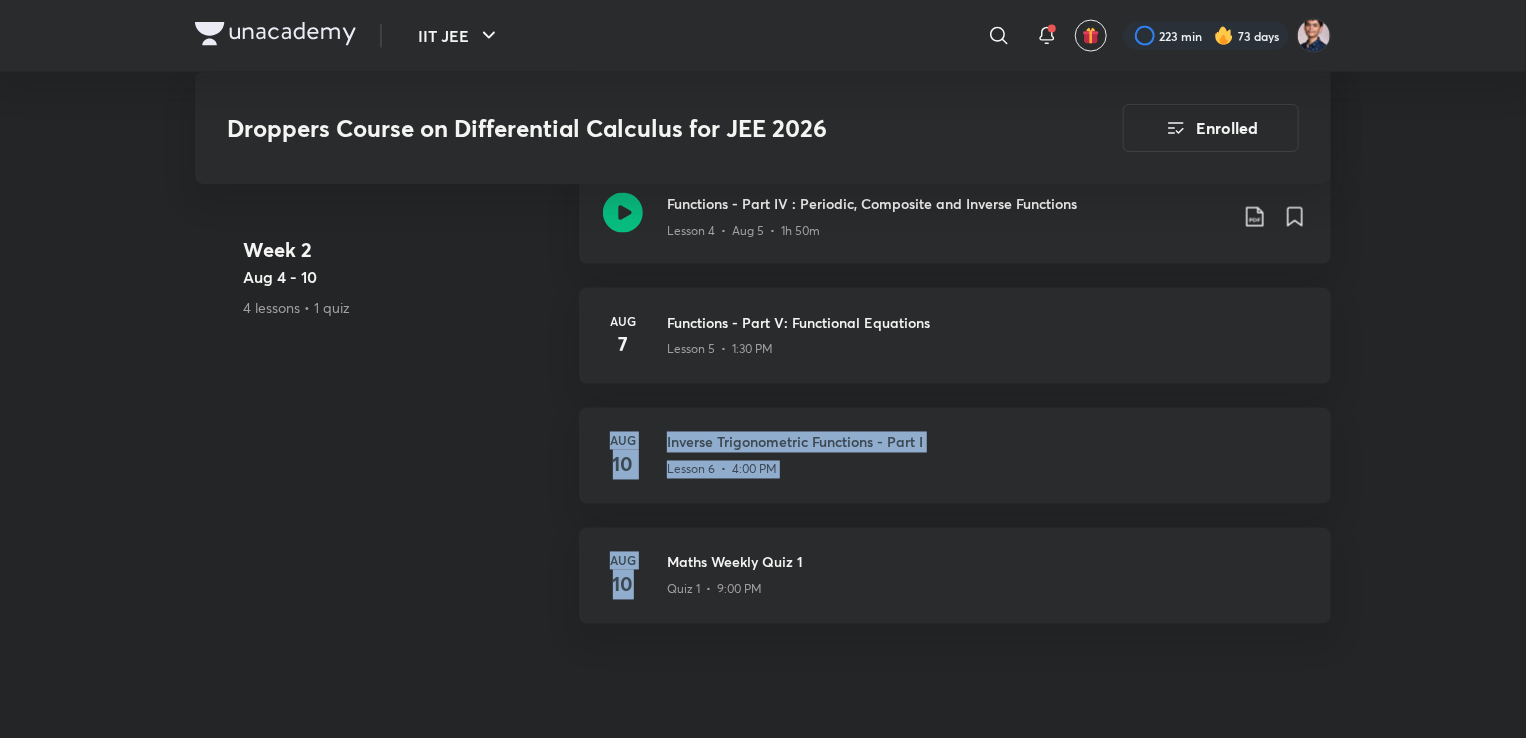 click on "Week 2 Aug 4 - 10 4 lessons • 1 quiz Functions - Part III : Graph Transformations and Even Odd Functions Lesson 3 • Aug 4 • 1h 50m Functions - Part IV : Periodic, Composite and Inverse Functions Lesson 4 • Aug 5 • 1h 50m Aug 7 Functions - Part V: Functional Equations Lesson 5 • 1:30 PM Aug 10 Inverse Trigonometric Functions - Part I Lesson 6 • 4:00 PM Aug 10 Maths Weekly Quiz 1 Quiz 1 • 9:00 PM" at bounding box center [763, 349] 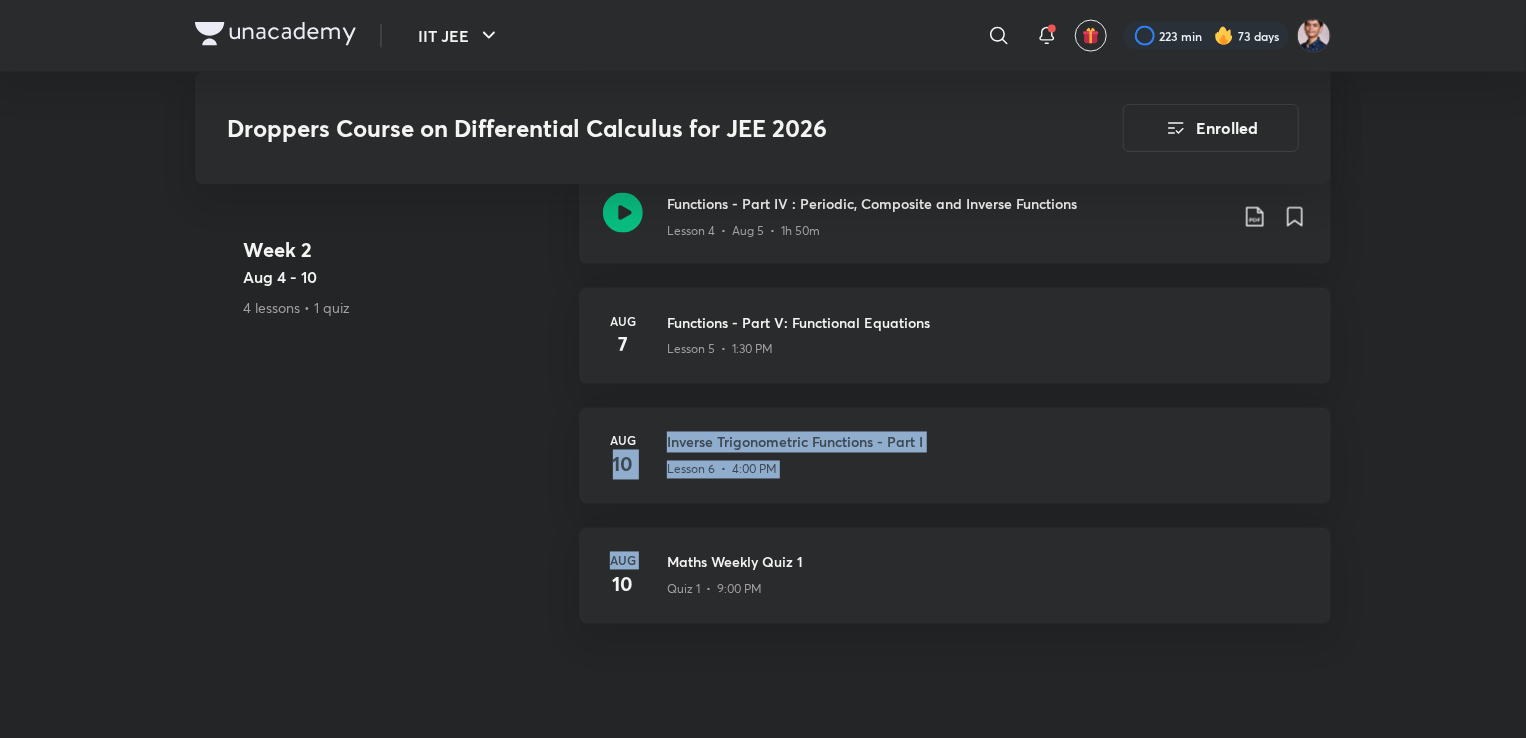drag, startPoint x: 474, startPoint y: 628, endPoint x: 459, endPoint y: 517, distance: 112.00893 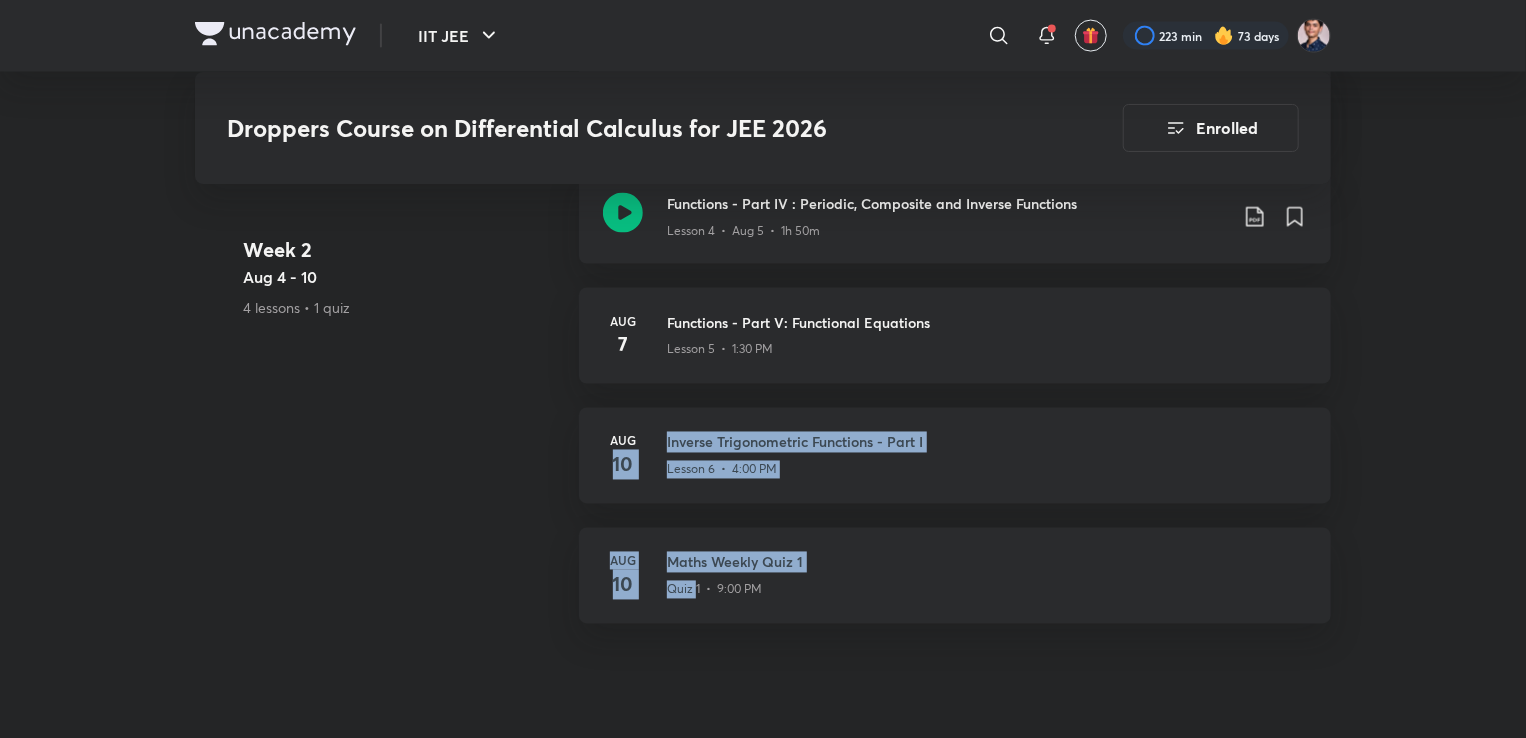 drag, startPoint x: 563, startPoint y: 501, endPoint x: 692, endPoint y: 645, distance: 193.33133 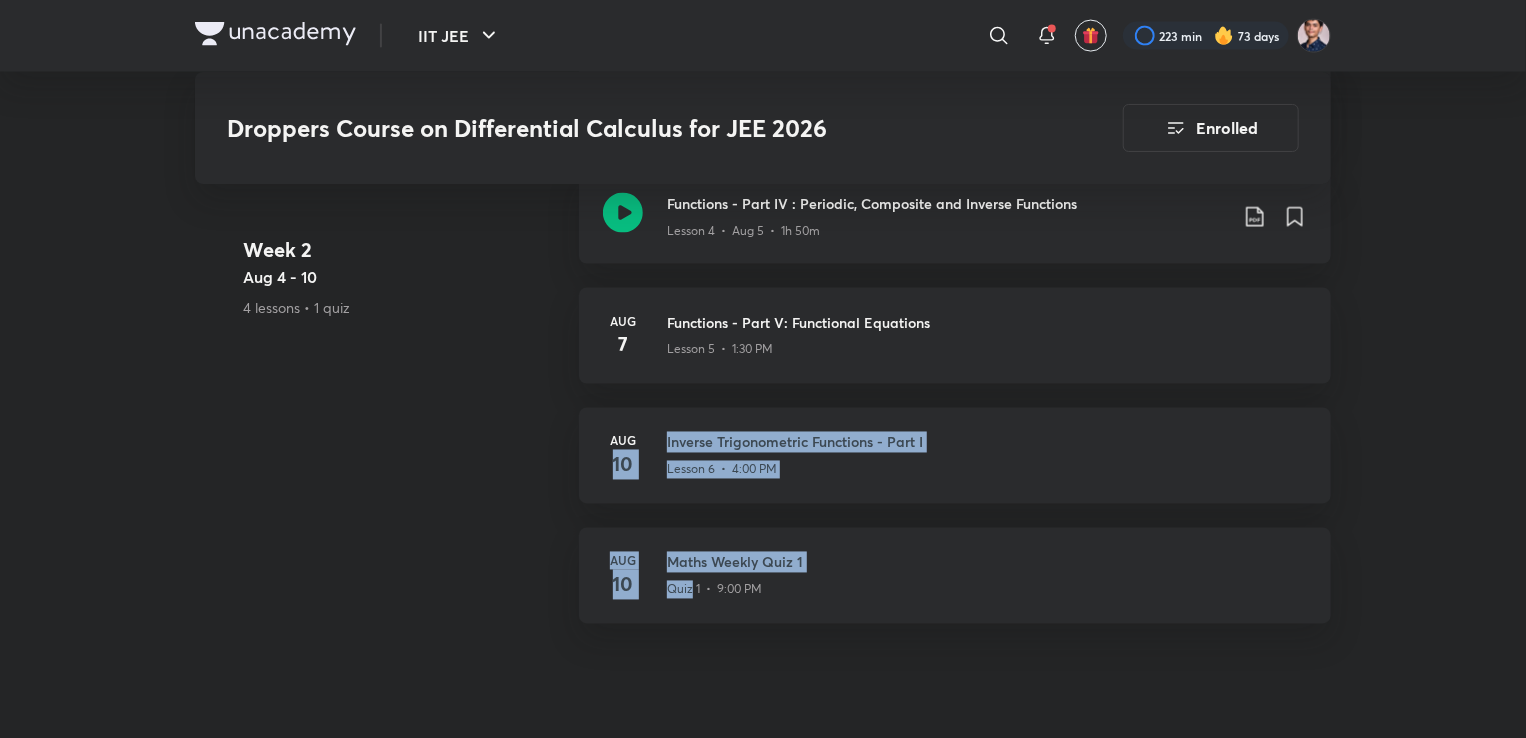 click on "Week 2 Aug 4 - 10 4 lessons • 1 quiz Functions - Part III : Graph Transformations and Even Odd Functions Lesson 3 • Aug 4 • 1h 50m Functions - Part IV : Periodic, Composite and Inverse Functions Lesson 4 • Aug 5 • 1h 50m Aug 7 Functions - Part V: Functional Equations Lesson 5 • 1:30 PM Aug 10 Inverse Trigonometric Functions - Part I Lesson 6 • 4:00 PM Aug 10 Maths Weekly Quiz 1 Quiz 1 • 9:00 PM" at bounding box center [763, 349] 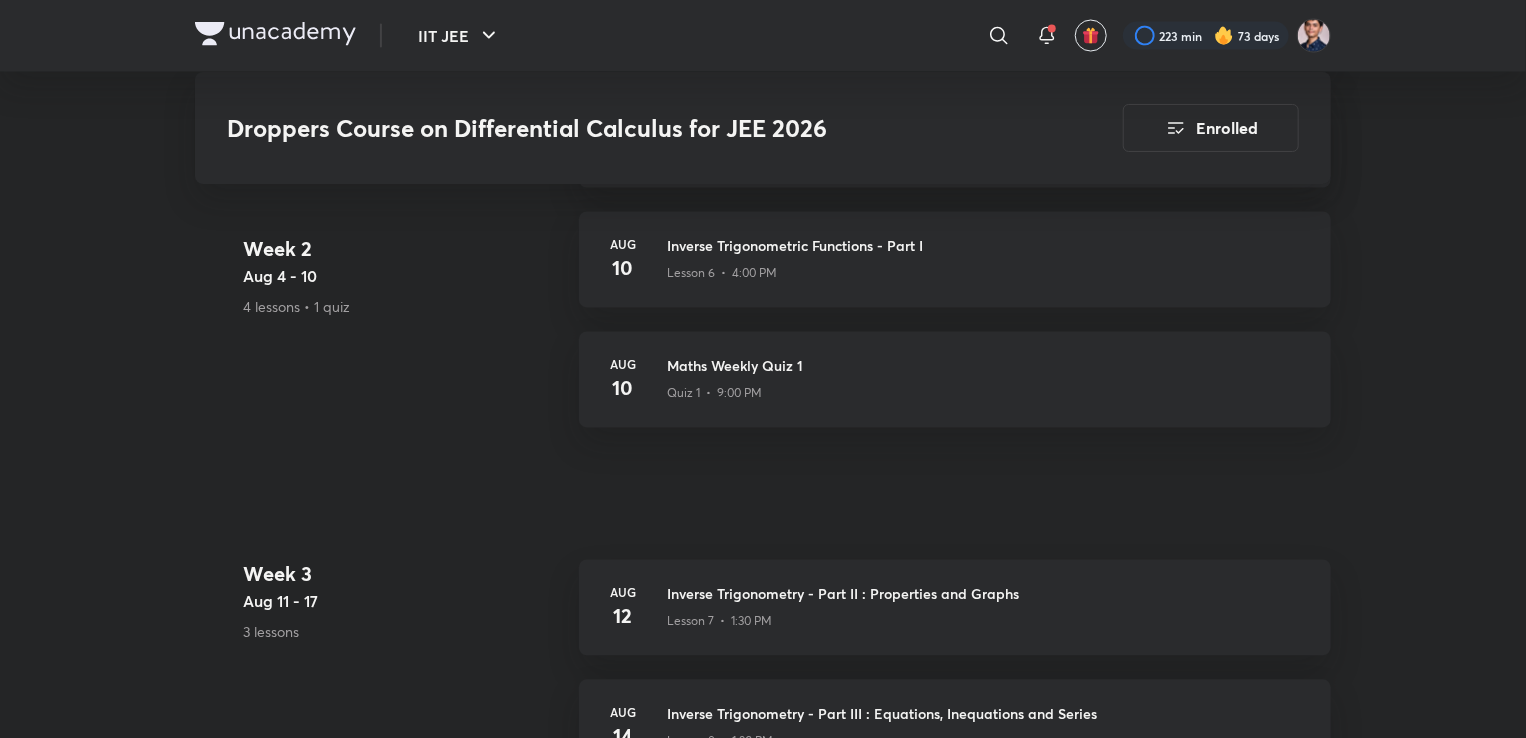 scroll, scrollTop: 1802, scrollLeft: 0, axis: vertical 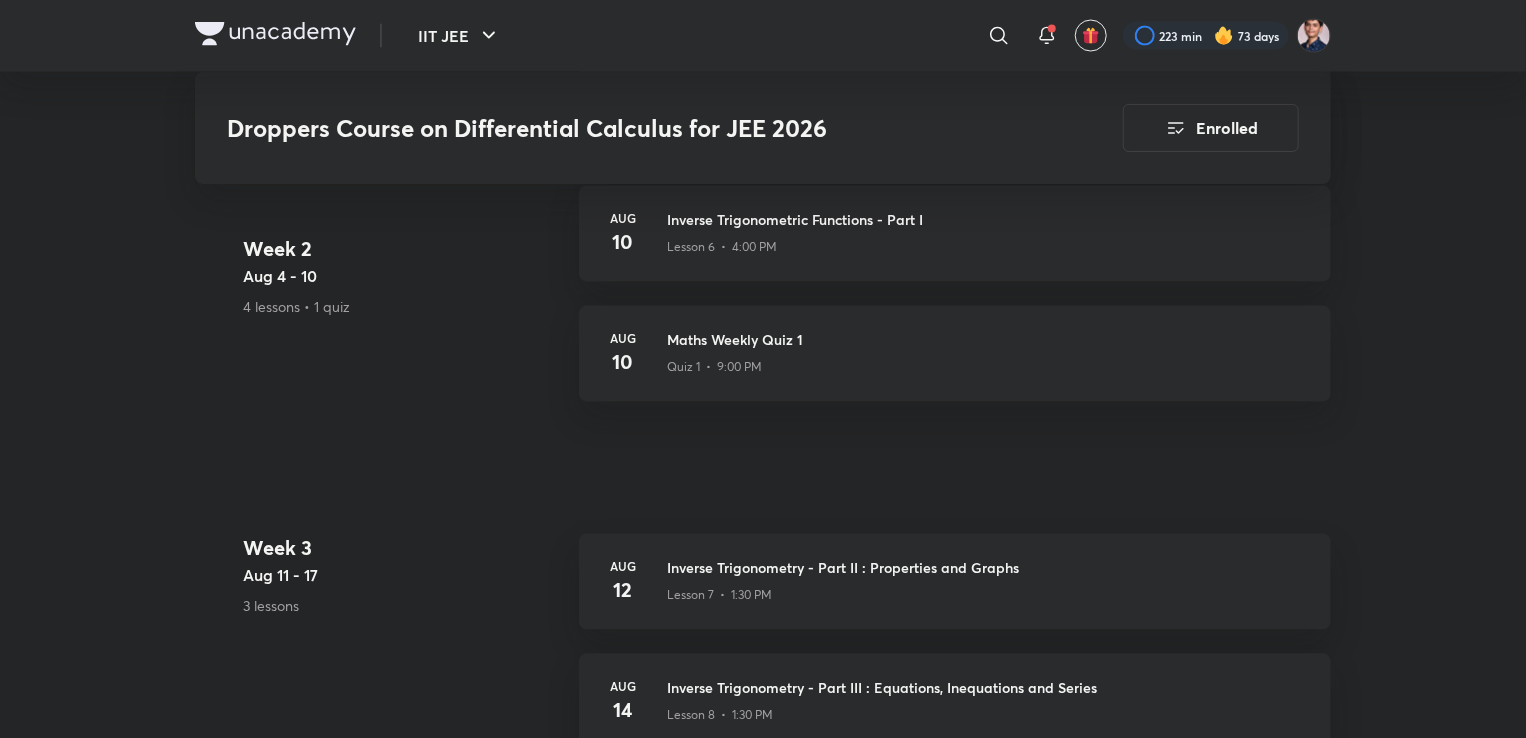 drag, startPoint x: 411, startPoint y: 393, endPoint x: 509, endPoint y: 356, distance: 104.75209 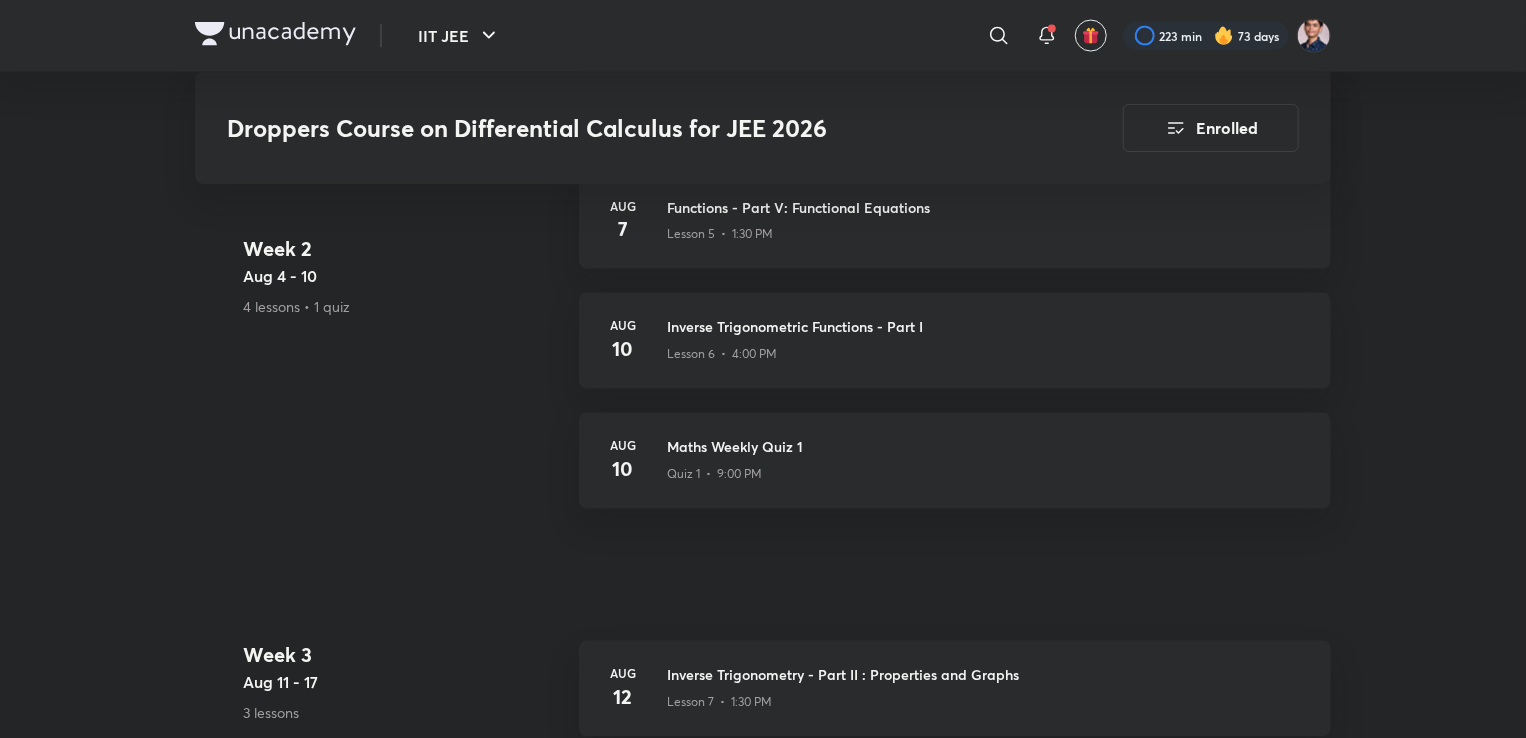 scroll, scrollTop: 1692, scrollLeft: 0, axis: vertical 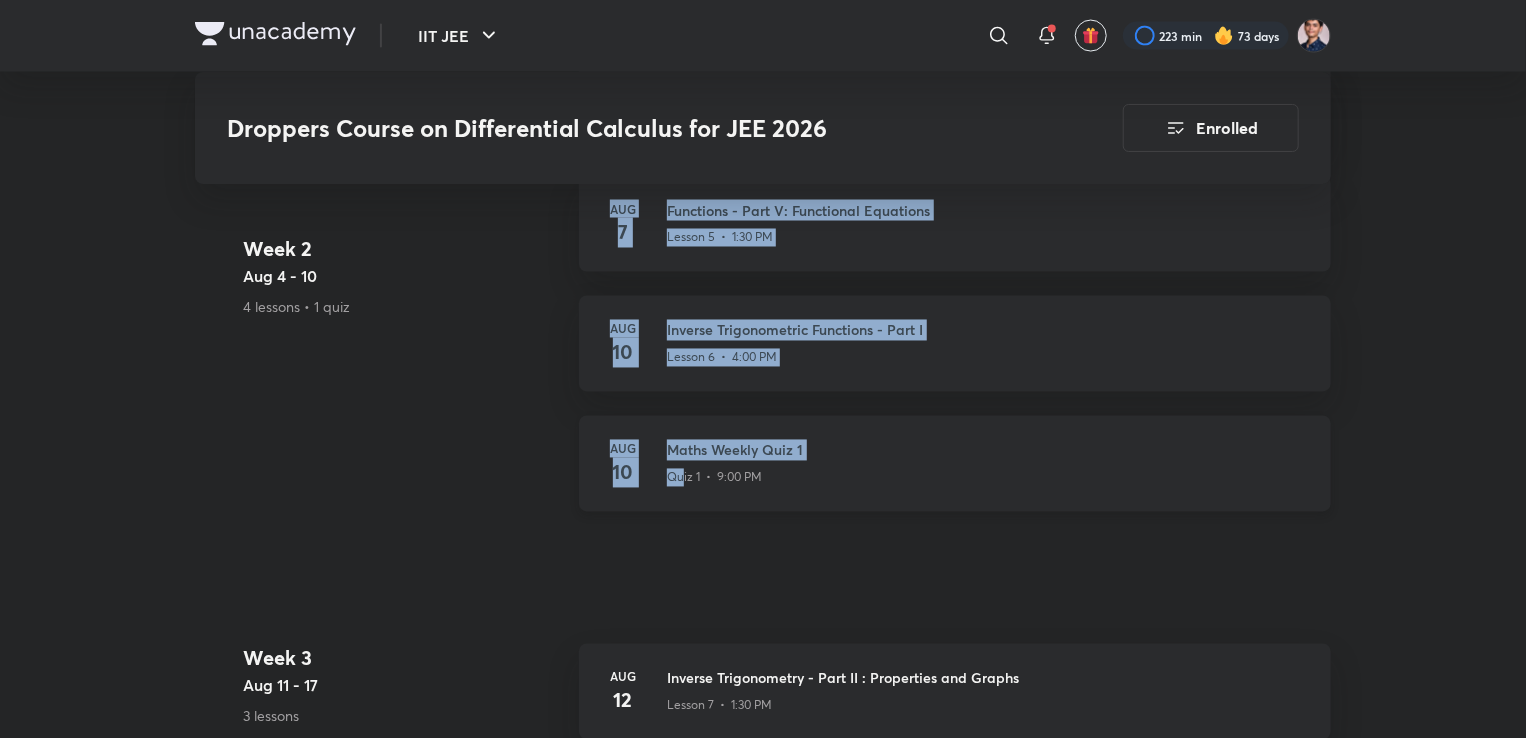 drag, startPoint x: 487, startPoint y: 327, endPoint x: 680, endPoint y: 501, distance: 259.85574 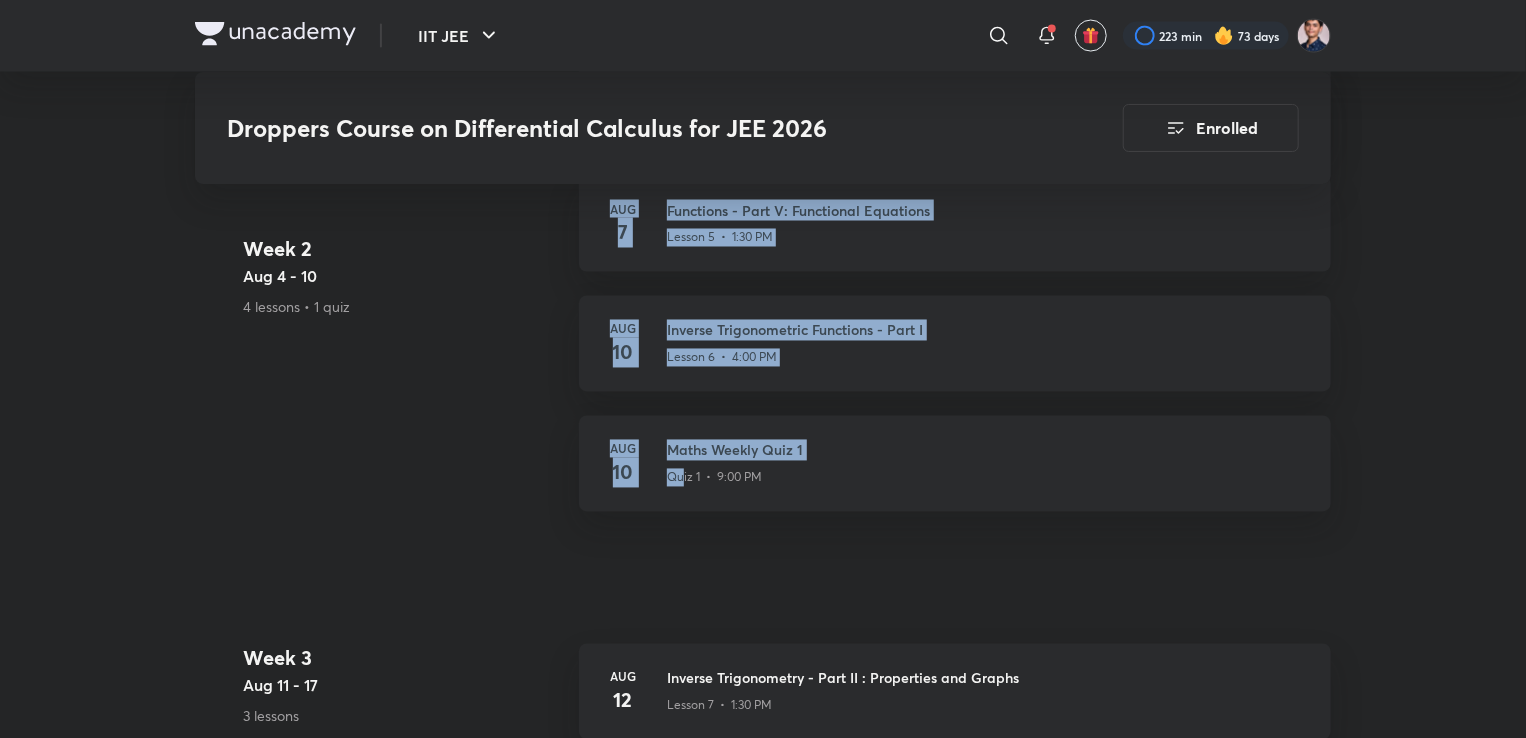 click on "Droppers Course on Differential Calculus for JEE 2026 Enrolled IIT JEE Plus Syllabus Mathematics Hindi Droppers Course on Differential Calculus for JEE 2026 [FIRST] [LAST] In this course, [FIRST] [LAST] will provide in-depth knowledge of Functions, limits continuity differentiability, differentiation, applications of derivatives. The course will be helpful for aspirants preparing f... Read more Updates About Enrolled Demo classes Watch free classes by the educators of this batch 2K Hindi Strategy and College Overview Dropper's Strategy for JEE 2026 [FIRST] [LAST] 22nd Mar • 45m 4.3K Hindi Strategy and College Overview Detailed Strategy to Crack JEE 2026 in Remaining Time [FIRST] [LAST] 12th Jun • 1h 1K Hindi Strategy and College Overview Detailed Strategy to Crack JEE 2027 in 2 years [FIRST] [LAST] 15th Jun • 1h Resume Lesson 3 from 110:33mins Functions - Part III : Graph Transformations and Even Odd Functions Lesson 3 • Aug 4 • 1h 50m Week 1 Jul 28 - Aug 3 2 lessons Week 2 Aug 7" at bounding box center [763, 8] 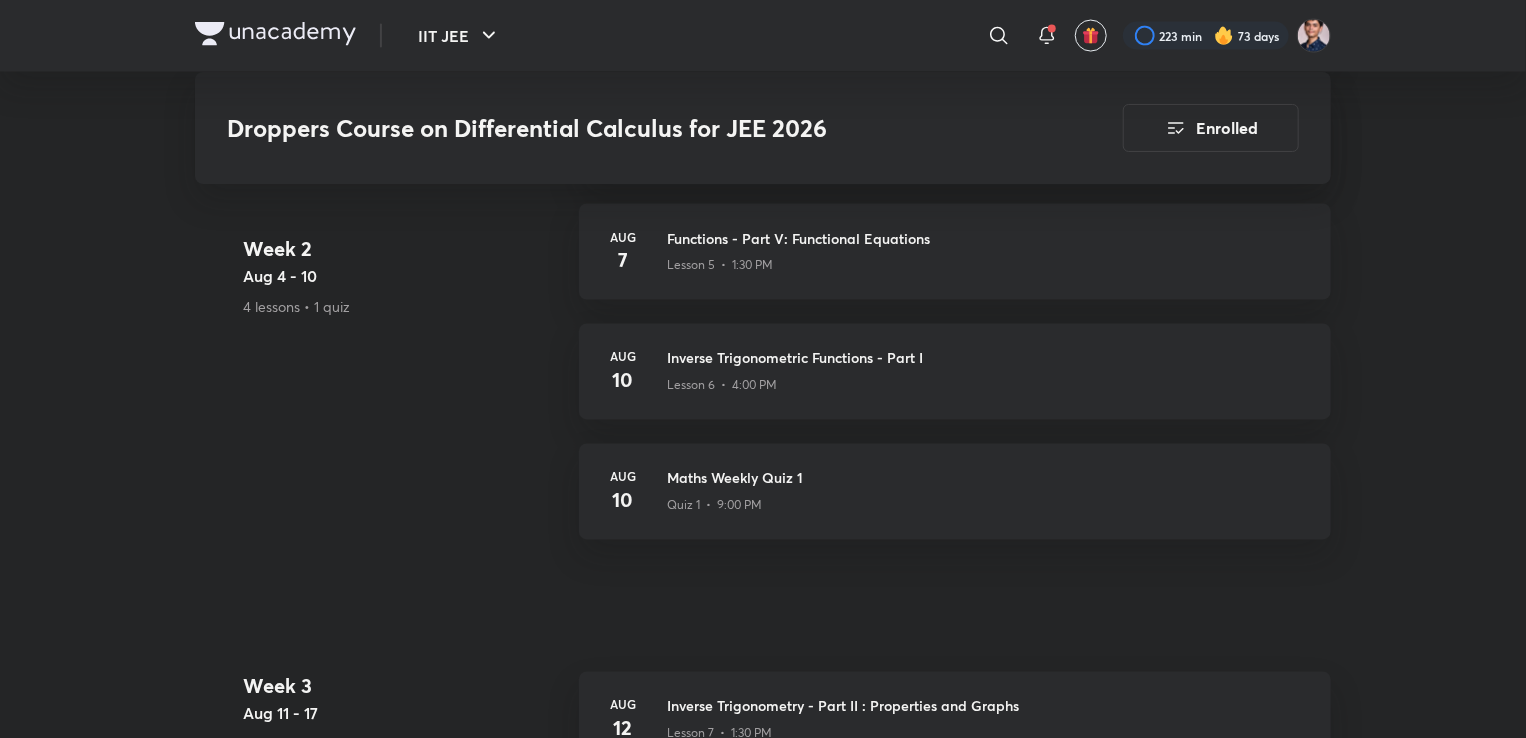 scroll, scrollTop: 1614, scrollLeft: 0, axis: vertical 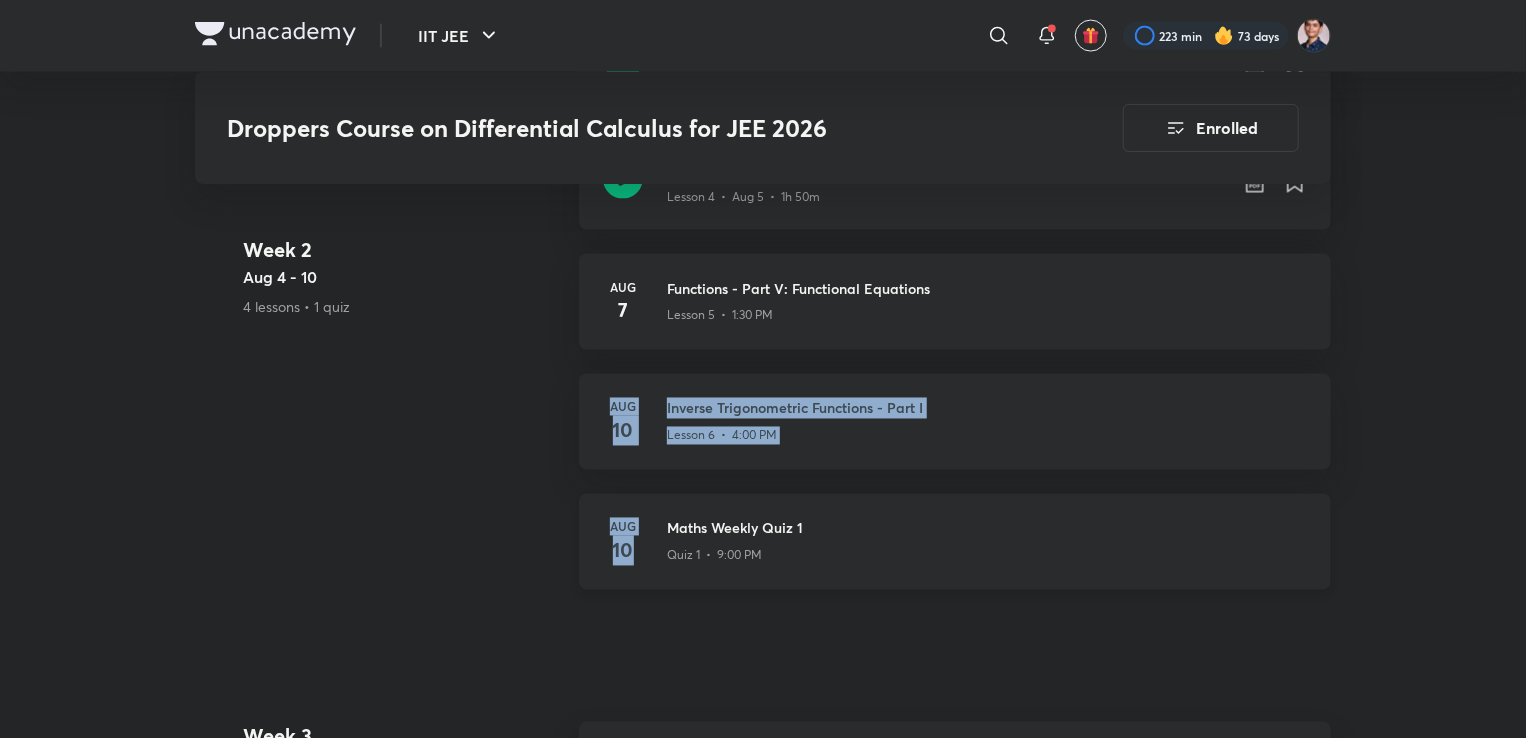 drag, startPoint x: 391, startPoint y: 393, endPoint x: 641, endPoint y: 573, distance: 308.05844 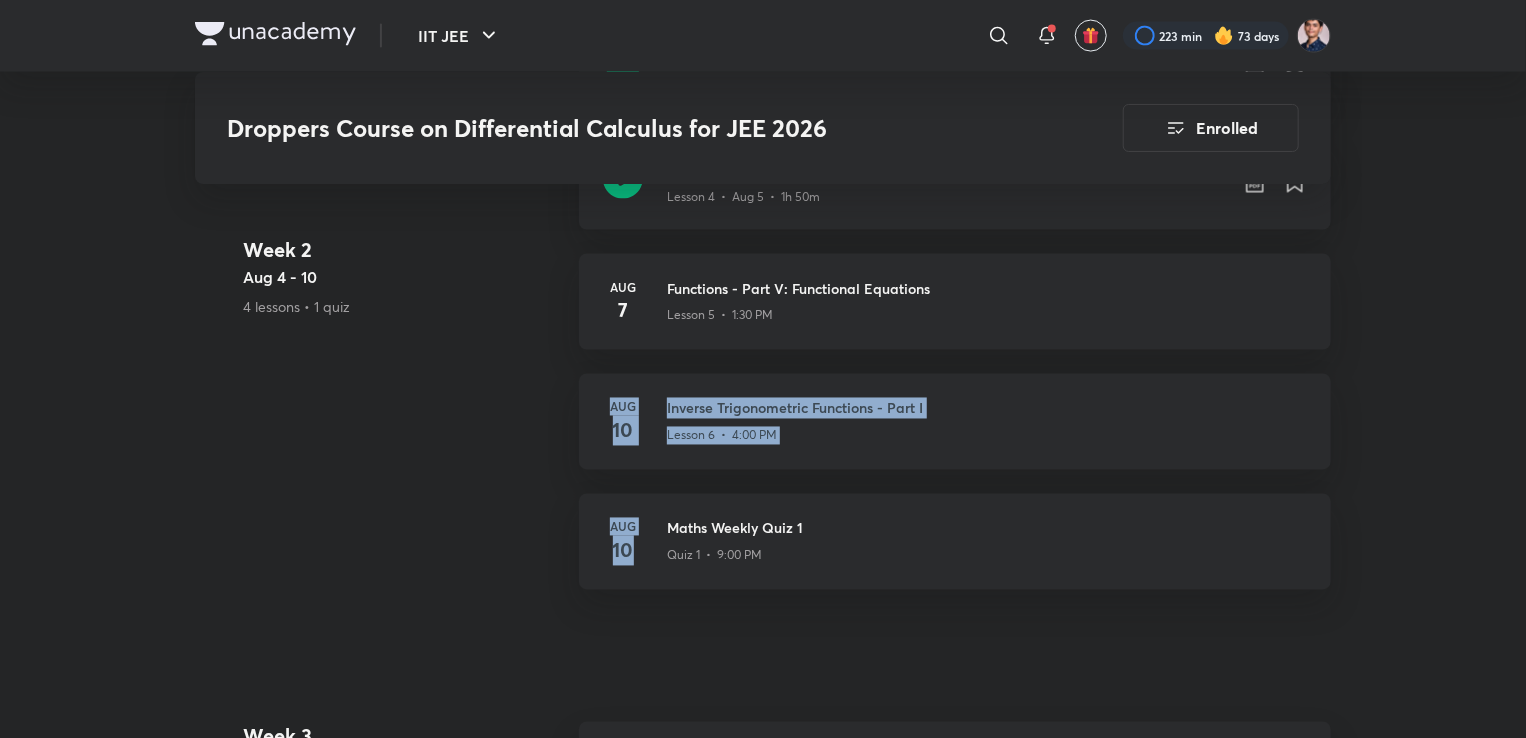 click on "Week 2 Aug 4 - 10 4 lessons • 1 quiz Functions - Part III : Graph Transformations and Even Odd Functions Lesson 3 • Aug 4 • 1h 50m Functions - Part IV : Periodic, Composite and Inverse Functions Lesson 4 • Aug 5 • 1h 50m Aug 7 Functions - Part V: Functional Equations Lesson 5 • 1:30 PM Aug 10 Inverse Trigonometric Functions - Part I Lesson 6 • 4:00 PM Aug 10 Maths Weekly Quiz 1 Quiz 1 • 9:00 PM" at bounding box center [763, 315] 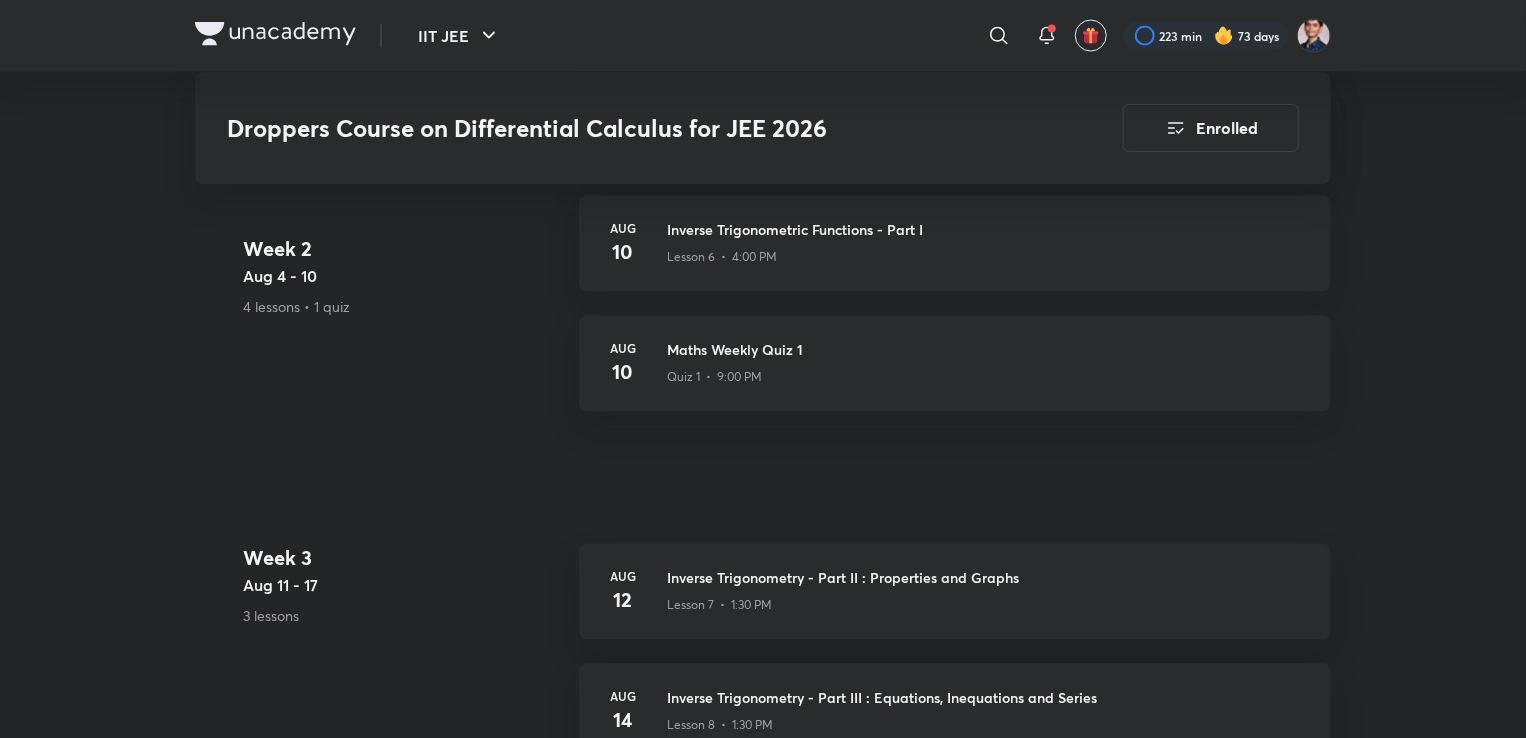 scroll, scrollTop: 1790, scrollLeft: 0, axis: vertical 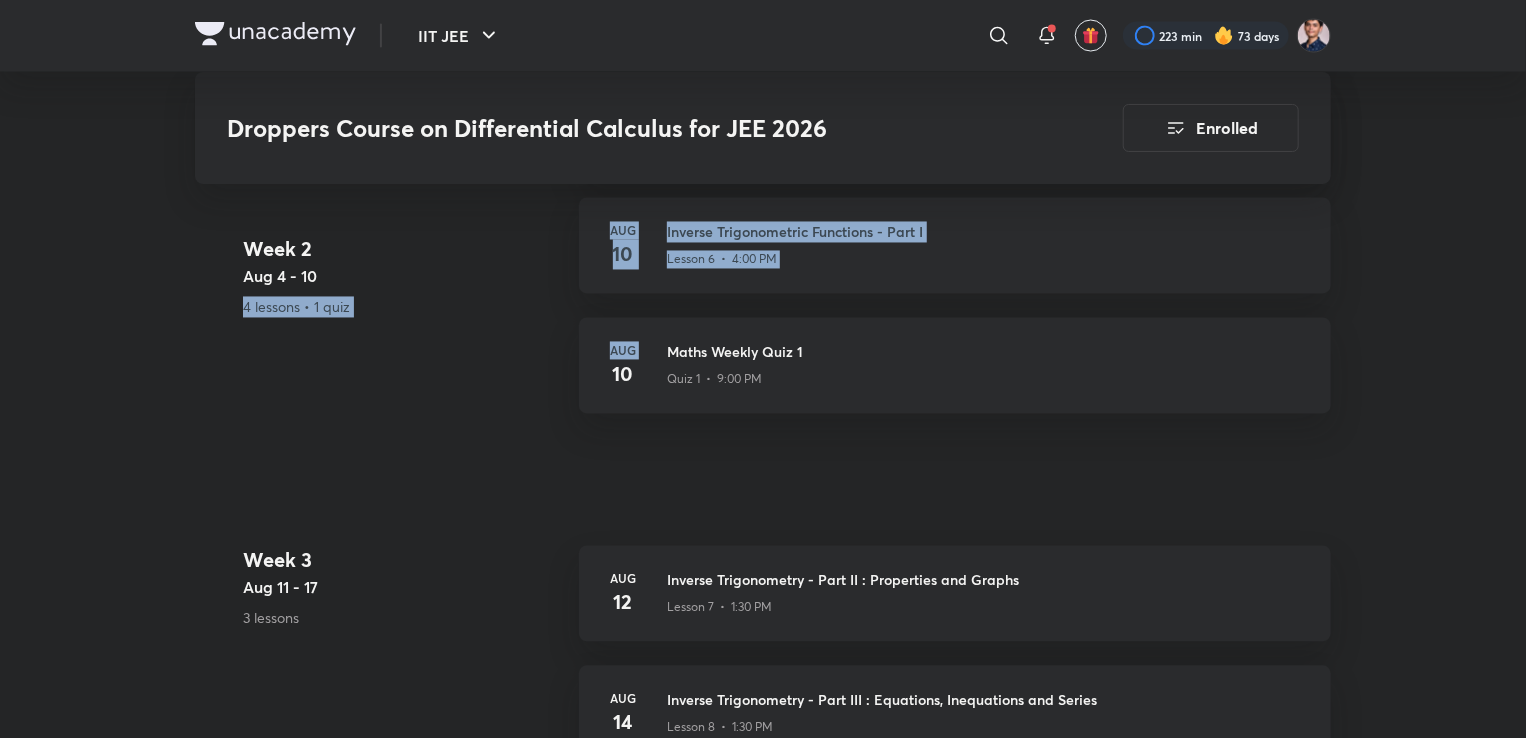 drag, startPoint x: 542, startPoint y: 445, endPoint x: 528, endPoint y: 286, distance: 159.61516 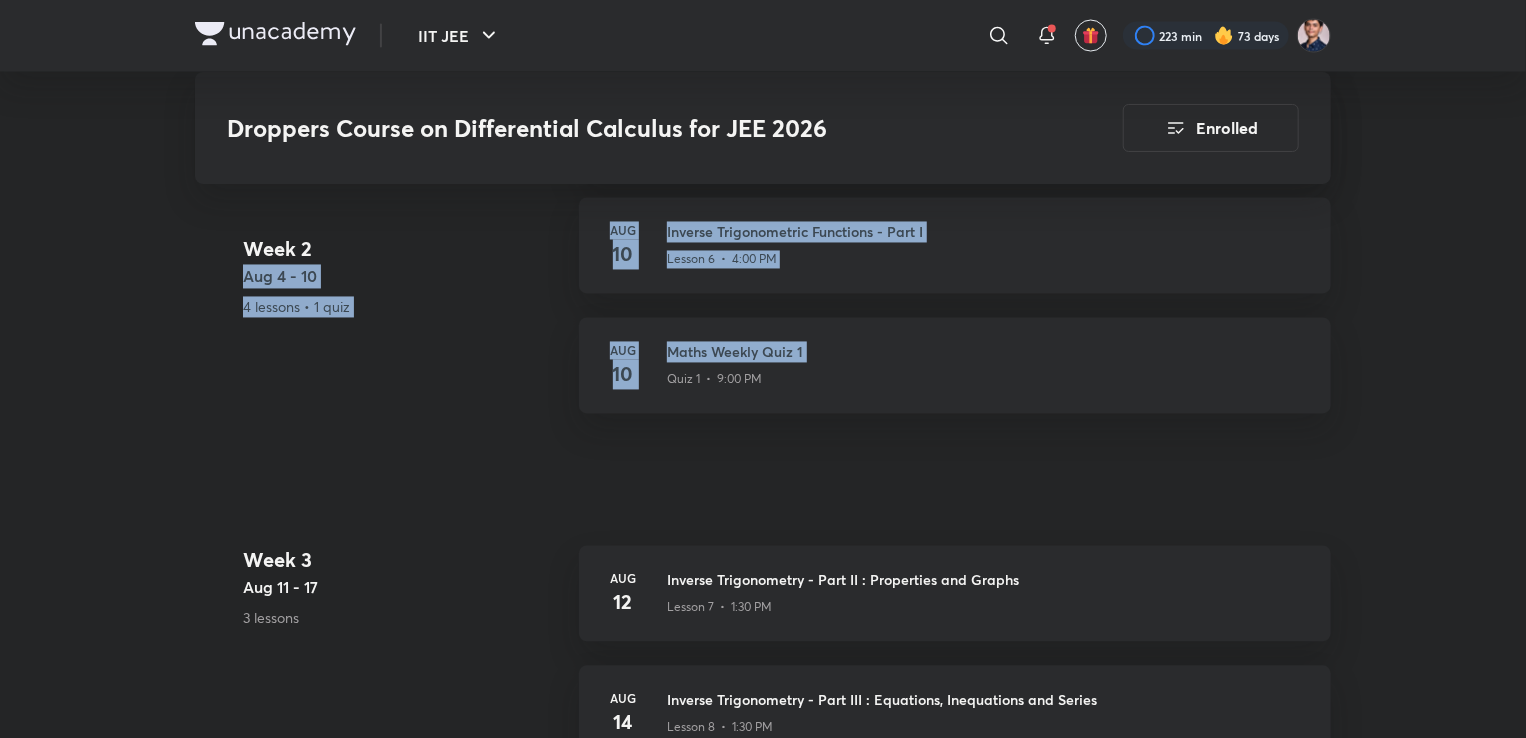drag, startPoint x: 521, startPoint y: 246, endPoint x: 664, endPoint y: 450, distance: 249.12848 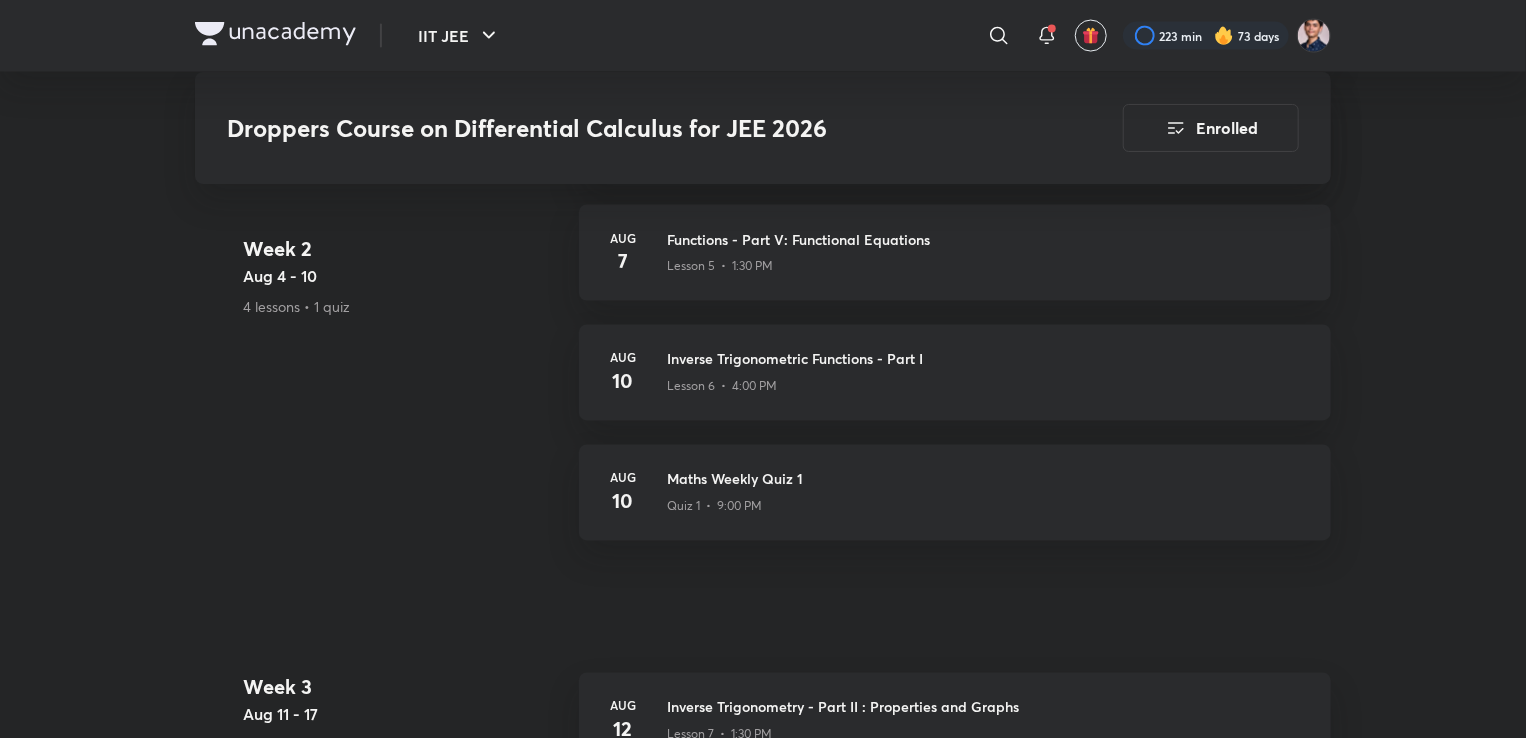scroll, scrollTop: 1632, scrollLeft: 0, axis: vertical 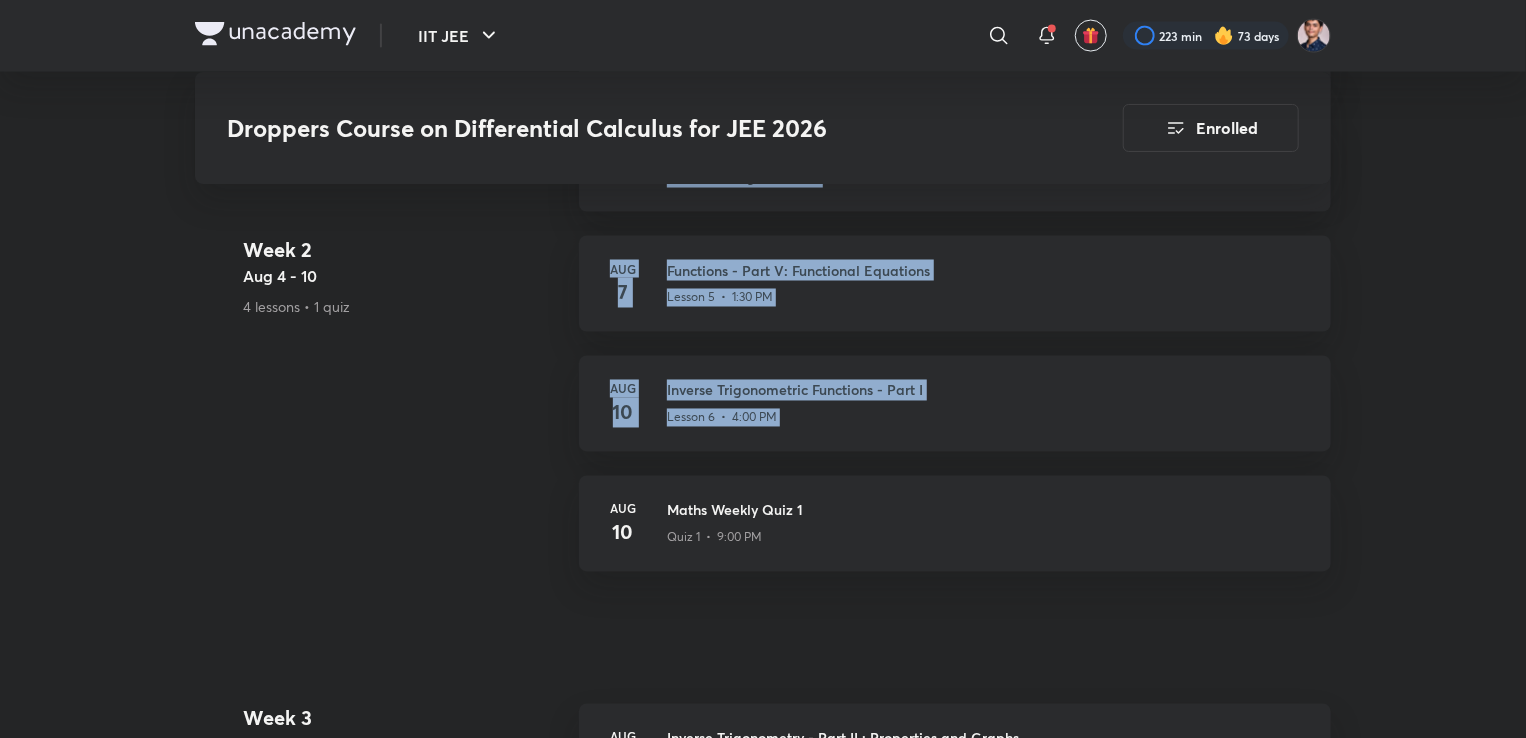 drag, startPoint x: 423, startPoint y: 311, endPoint x: 526, endPoint y: 495, distance: 210.86726 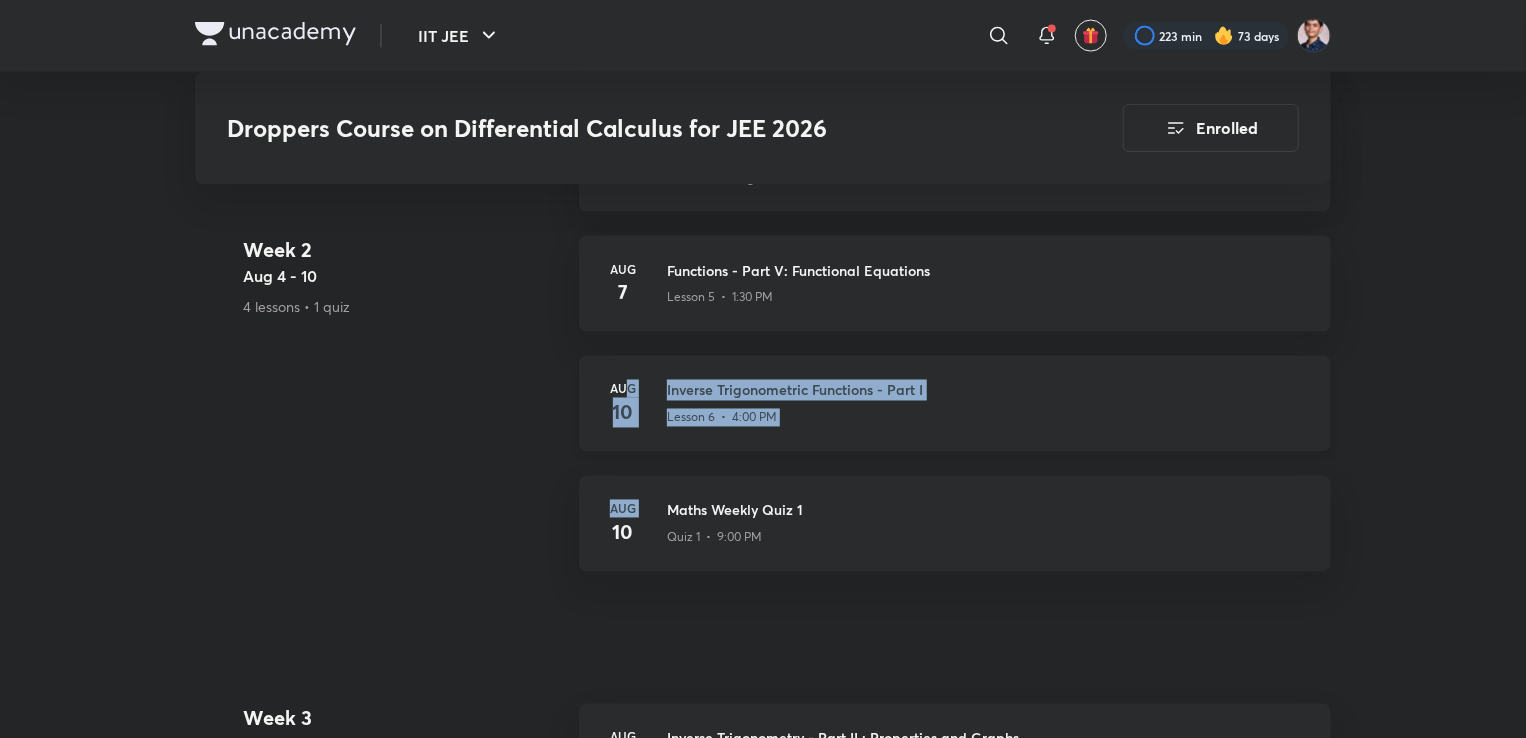 drag, startPoint x: 484, startPoint y: 639, endPoint x: 628, endPoint y: 360, distance: 313.96976 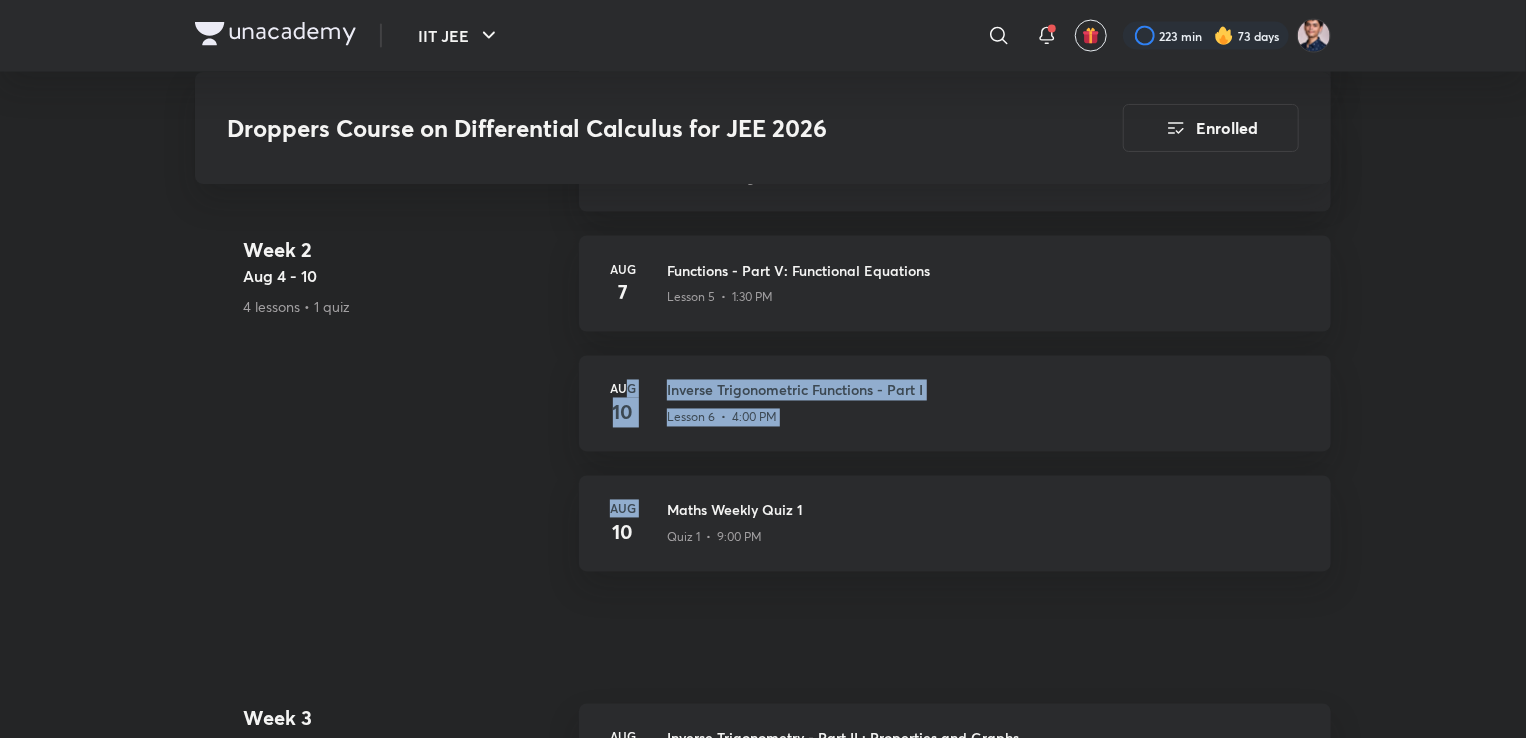drag, startPoint x: 480, startPoint y: 464, endPoint x: 448, endPoint y: 622, distance: 161.20795 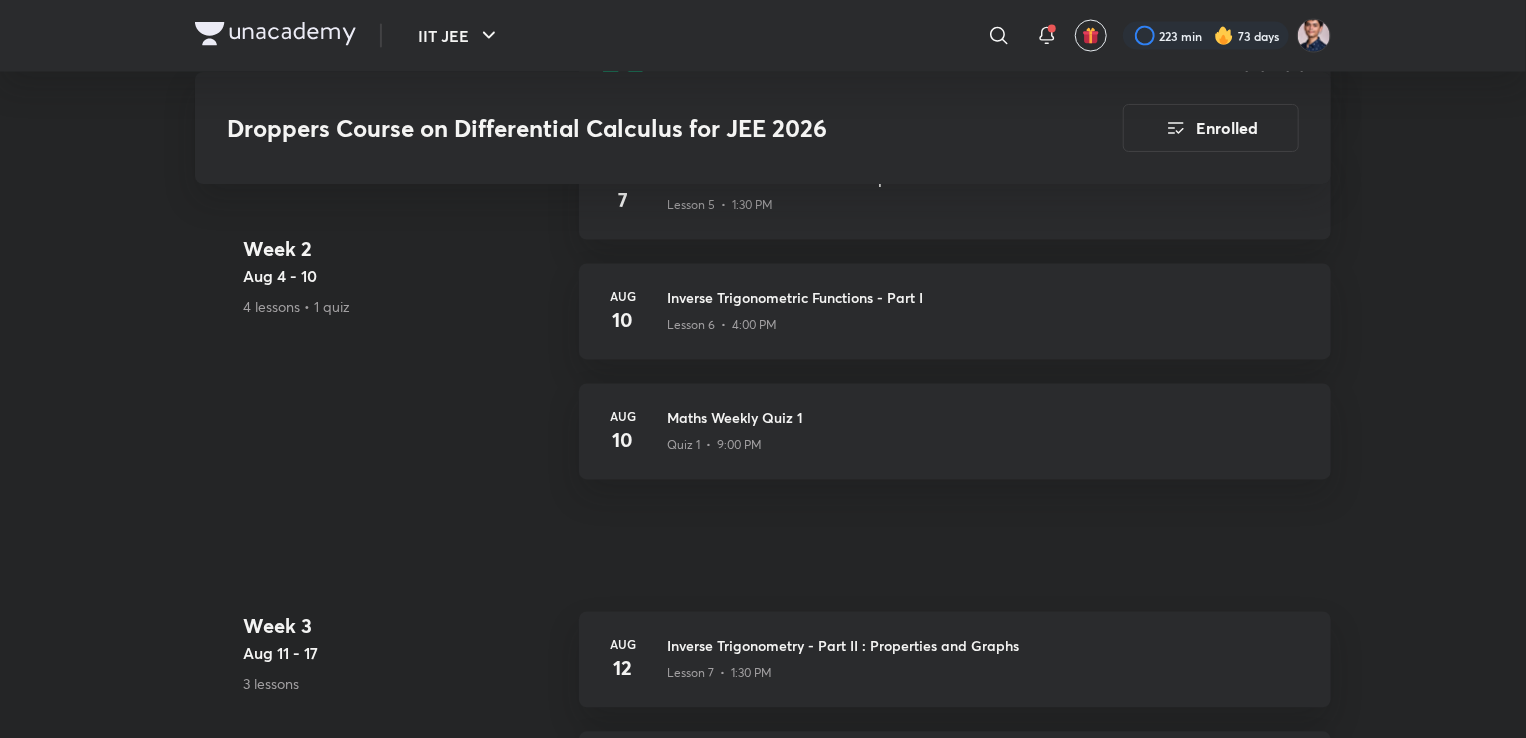 scroll, scrollTop: 1726, scrollLeft: 0, axis: vertical 